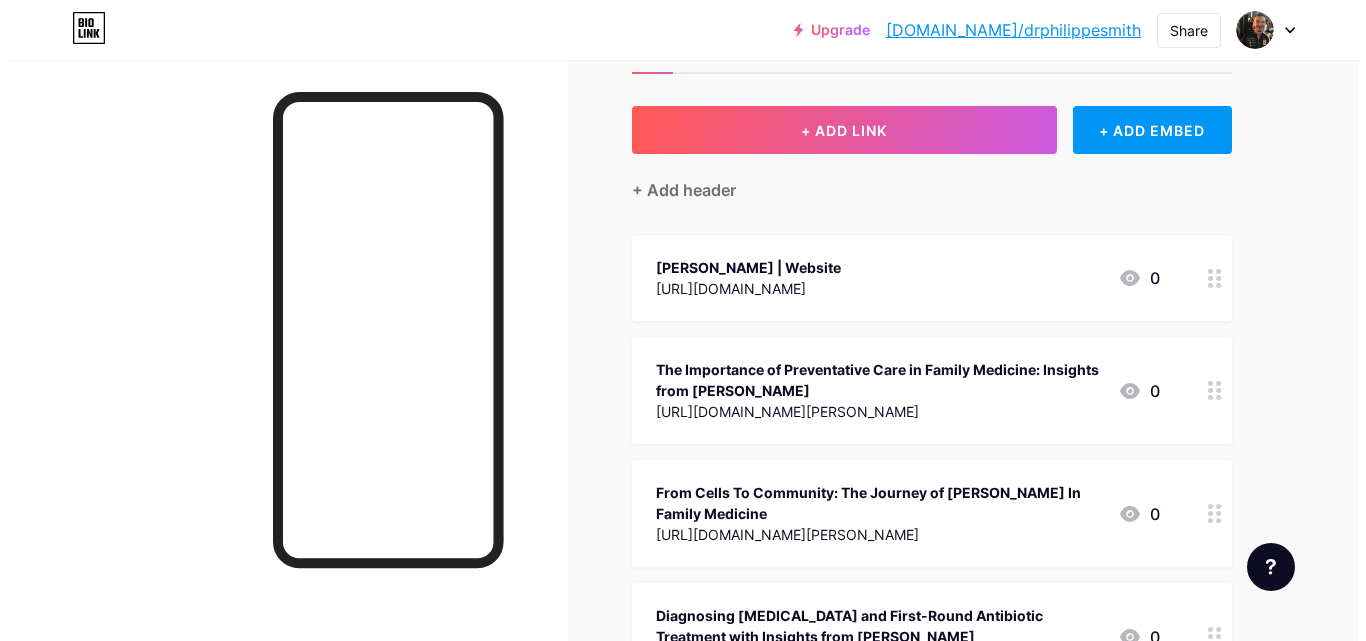 scroll, scrollTop: 120, scrollLeft: 0, axis: vertical 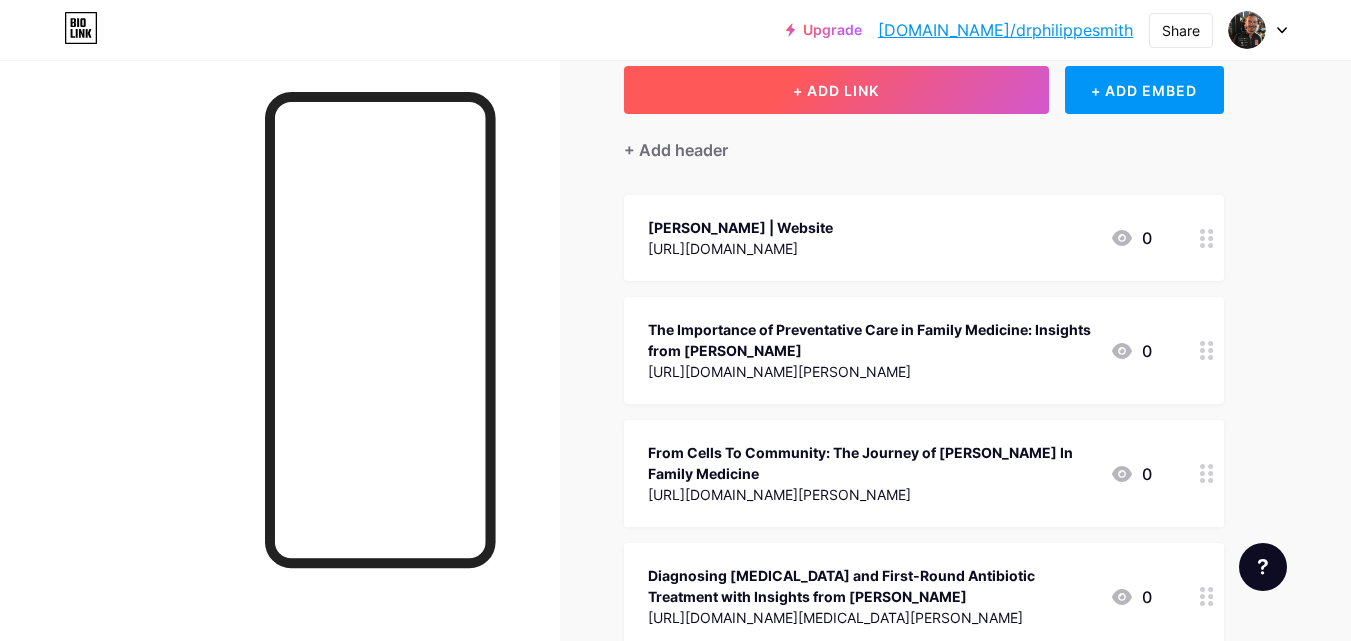 click on "+ ADD LINK" at bounding box center (836, 90) 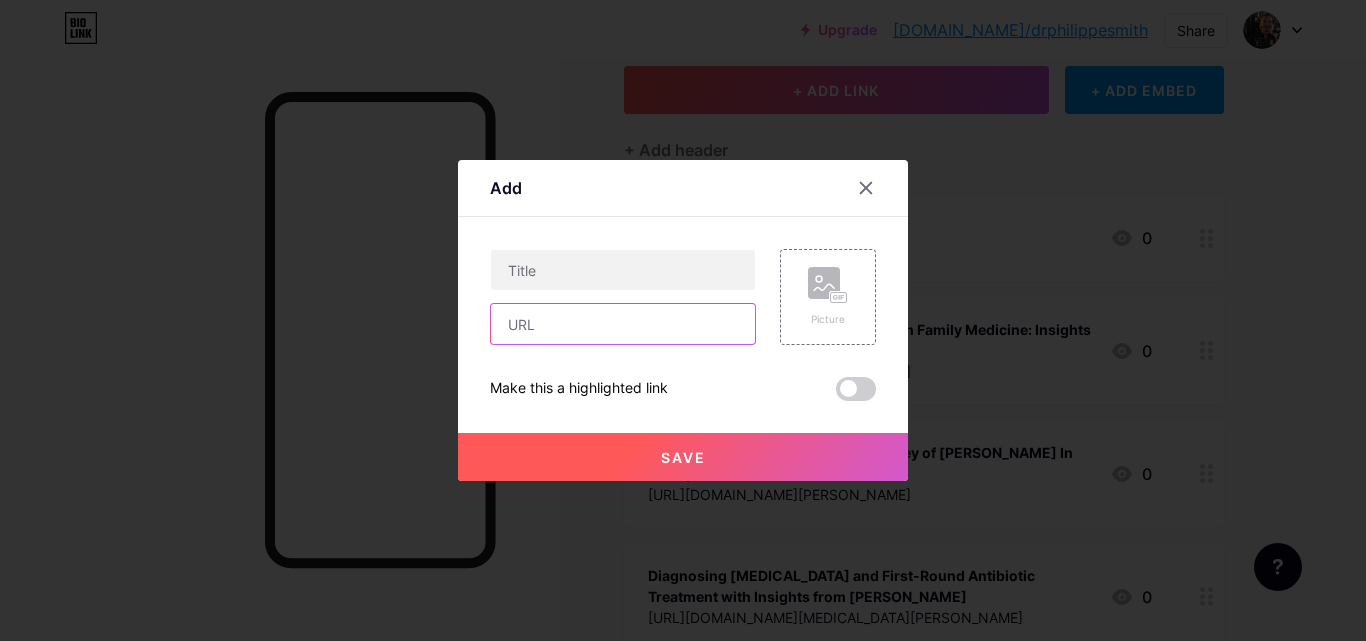 click at bounding box center [623, 324] 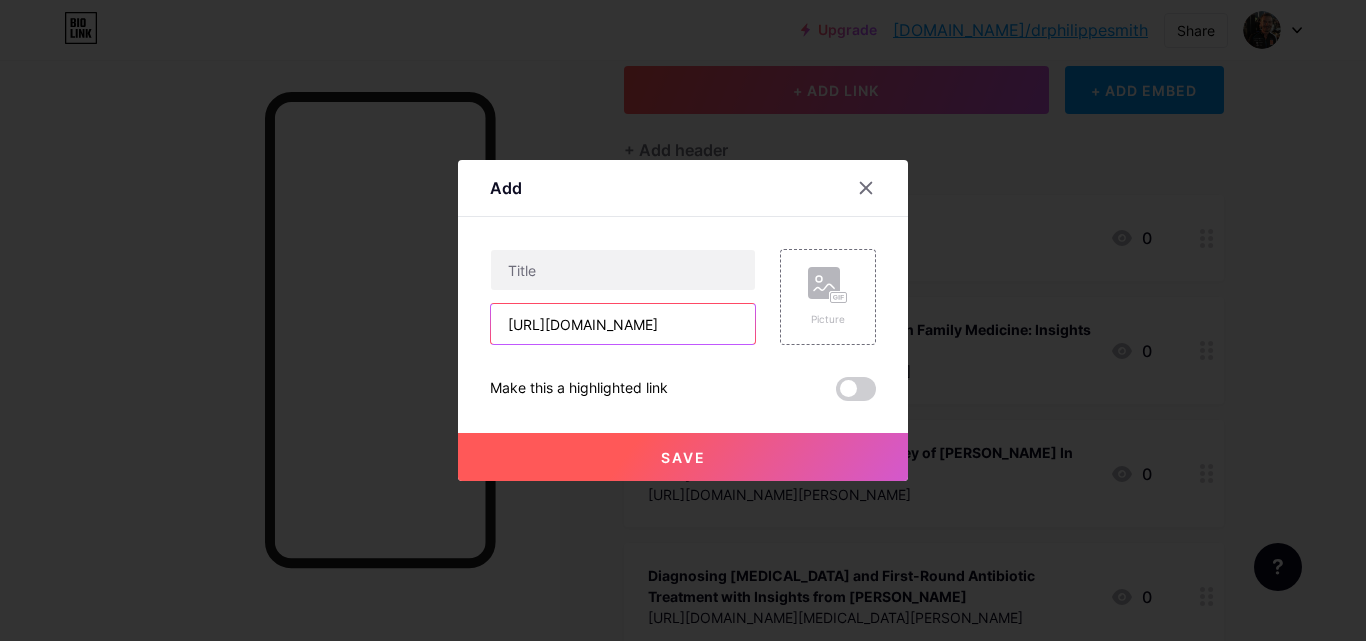 scroll, scrollTop: 0, scrollLeft: 309, axis: horizontal 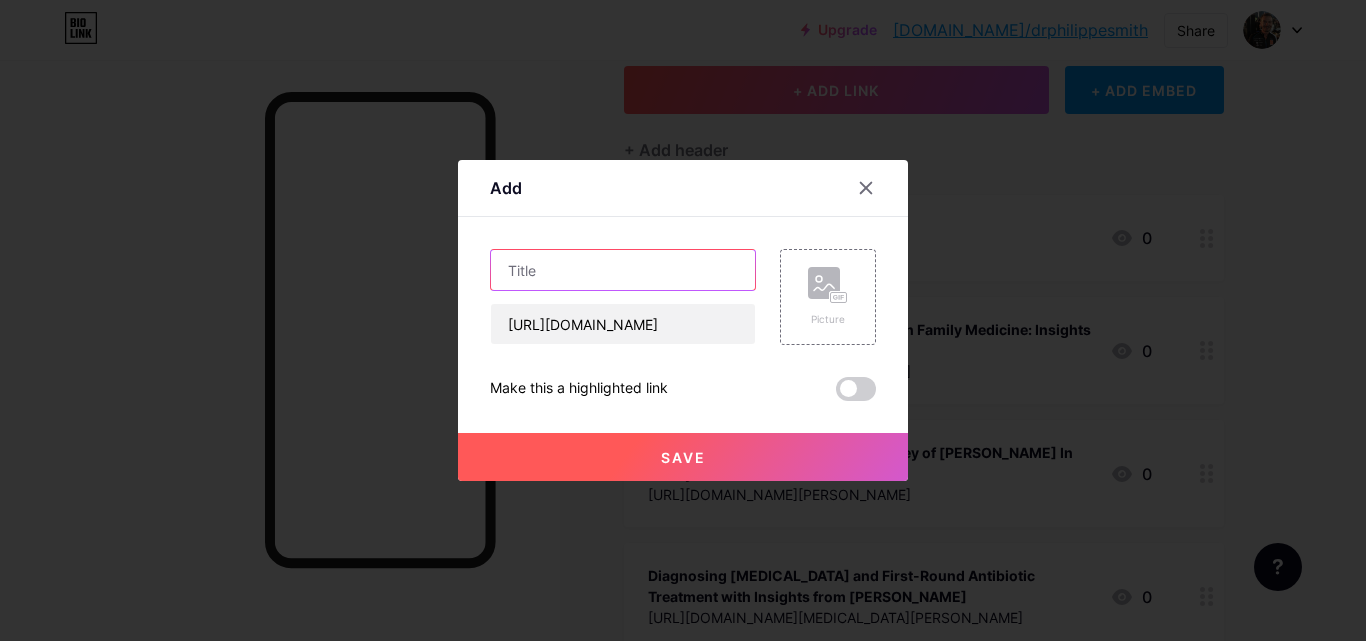click at bounding box center (623, 270) 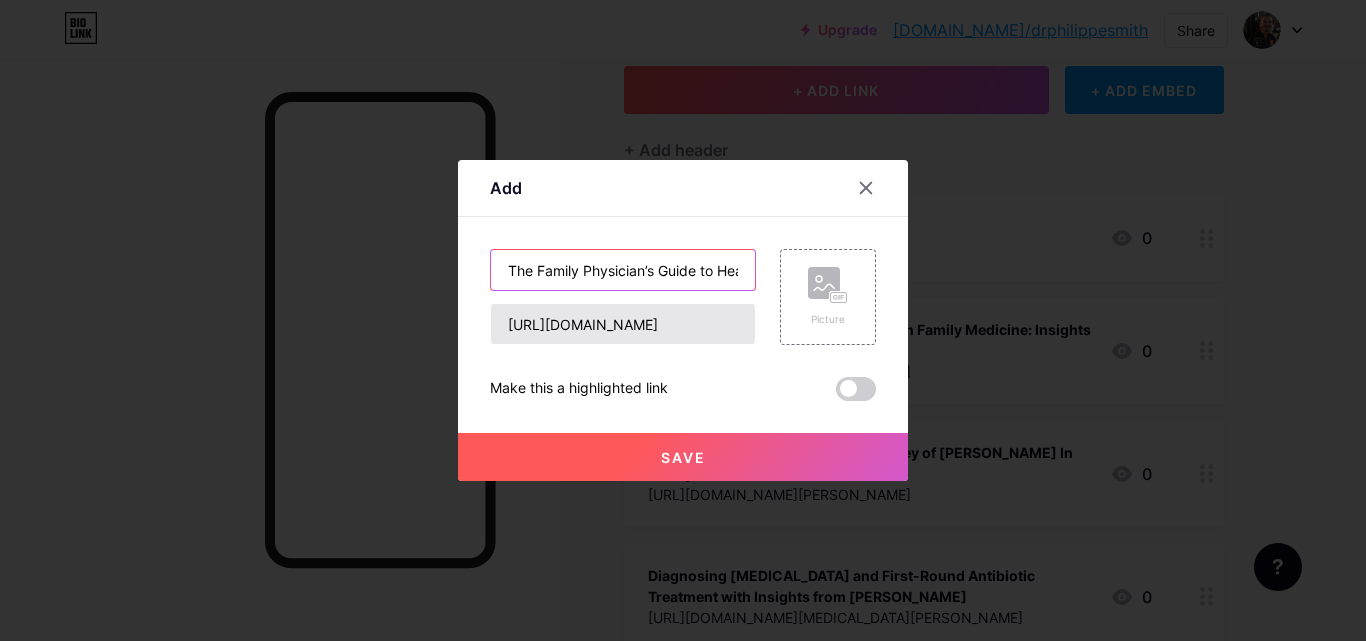 scroll, scrollTop: 0, scrollLeft: 263, axis: horizontal 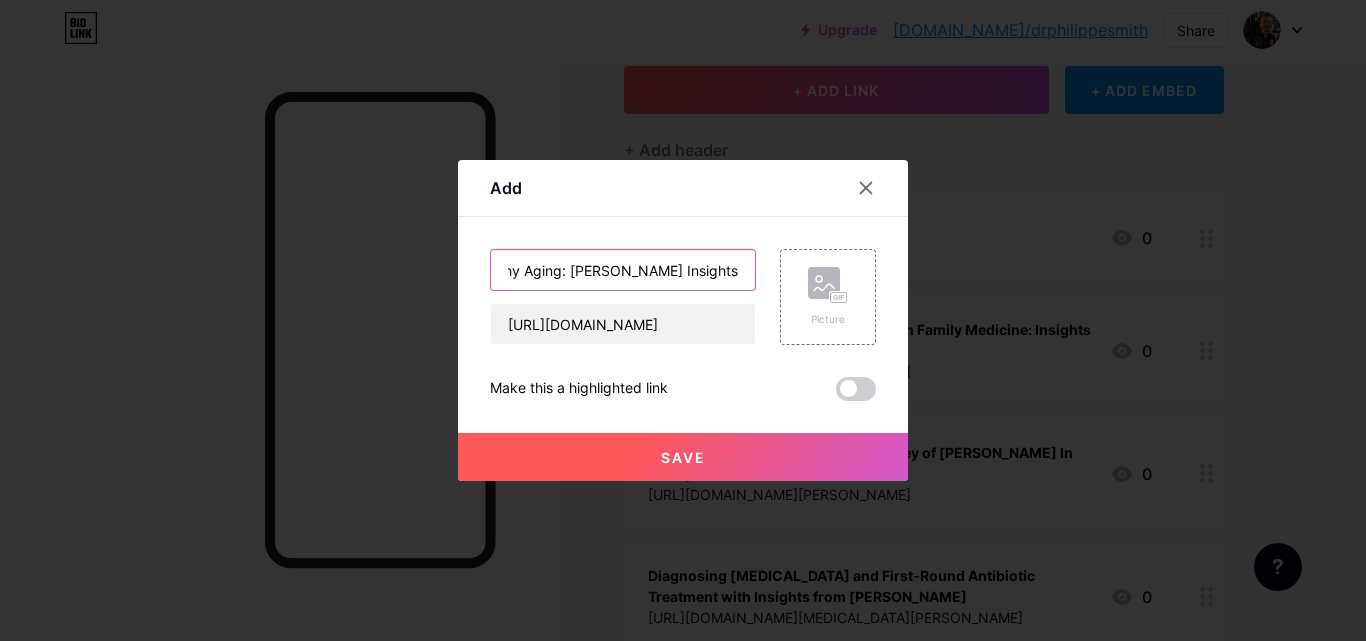 type on "The Family Physician’s Guide to Healthy Aging: [PERSON_NAME] Insights" 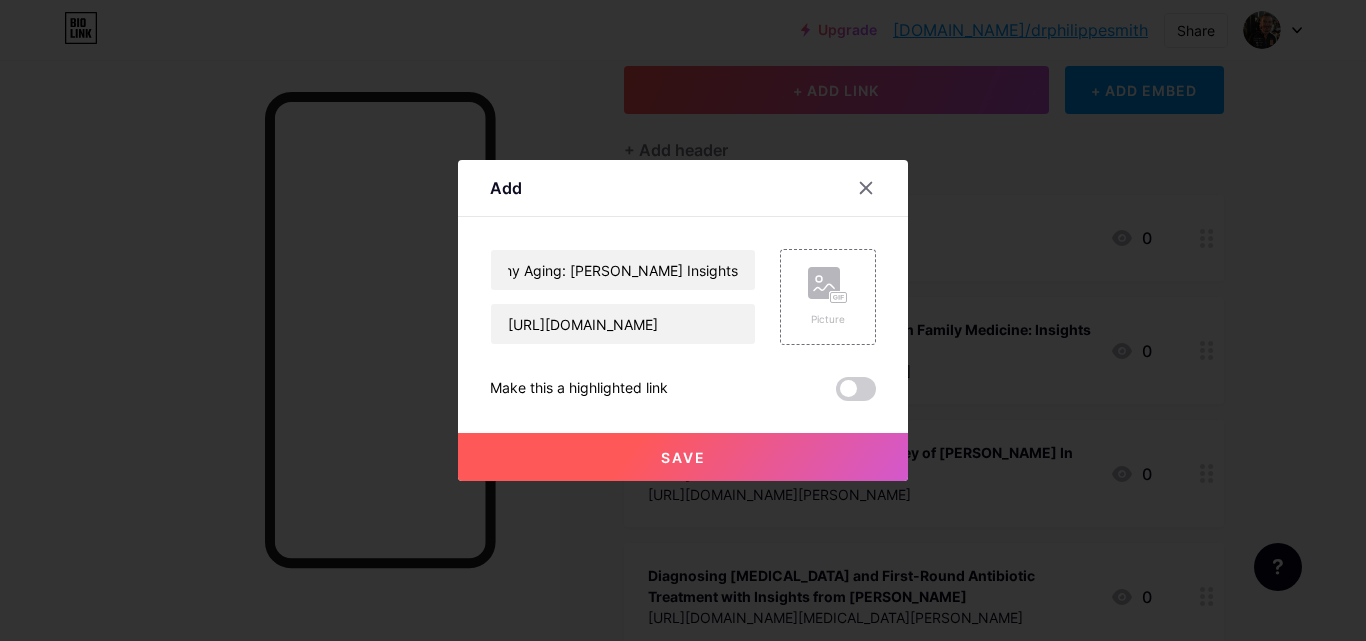 click on "Save" at bounding box center (683, 457) 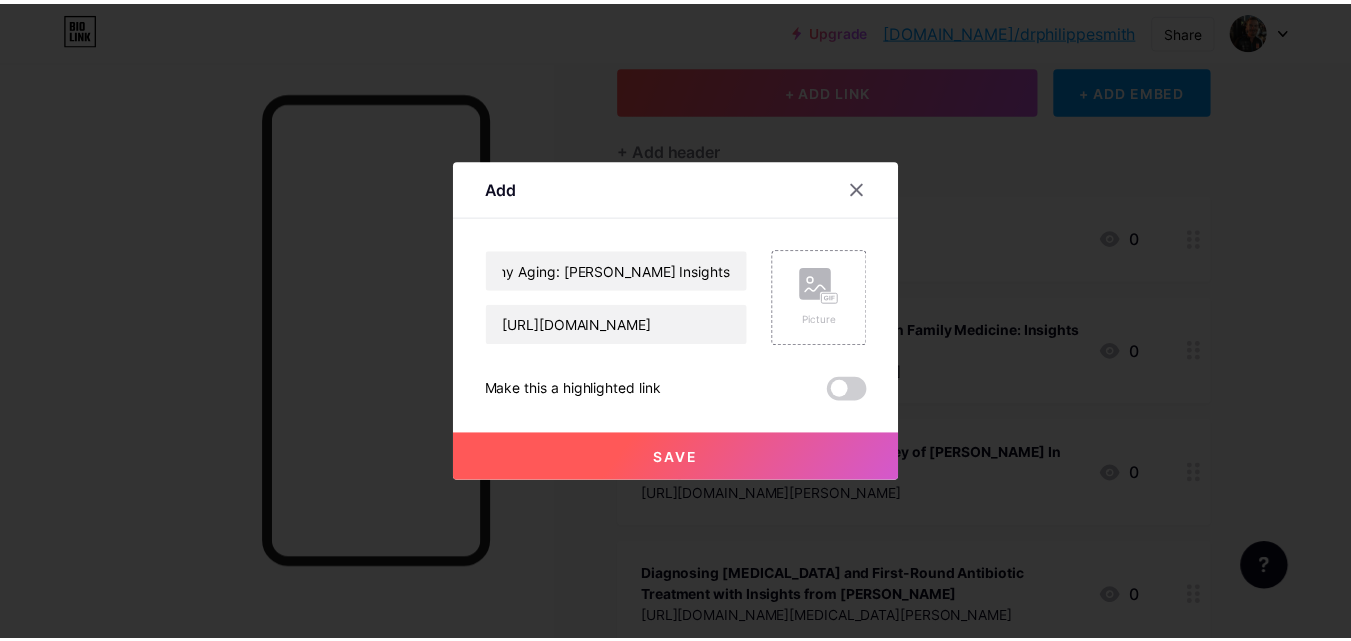 scroll, scrollTop: 0, scrollLeft: 0, axis: both 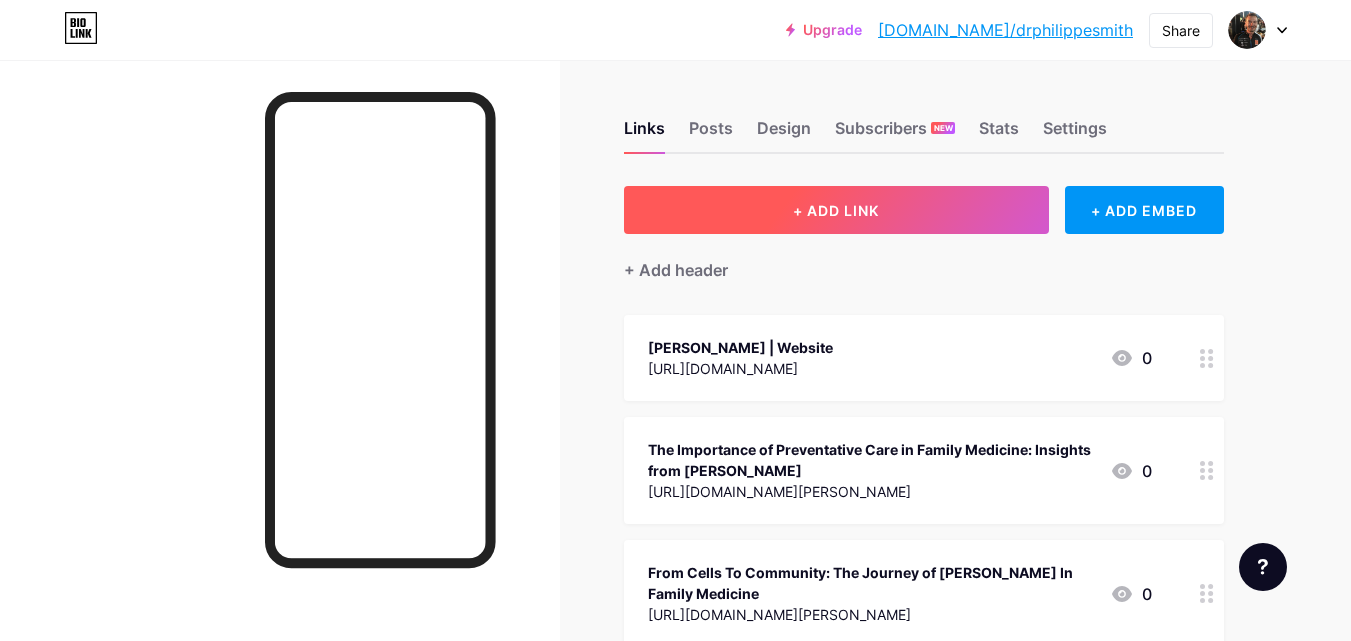 click on "+ ADD LINK" at bounding box center (836, 210) 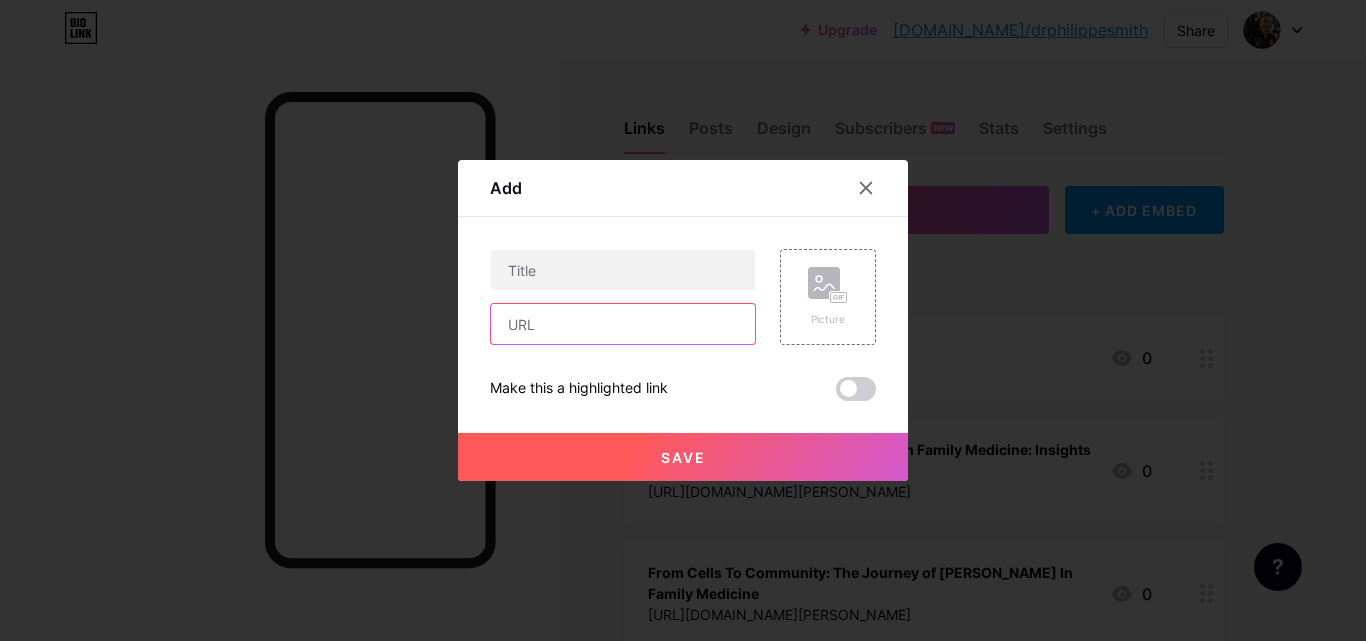 click at bounding box center (623, 324) 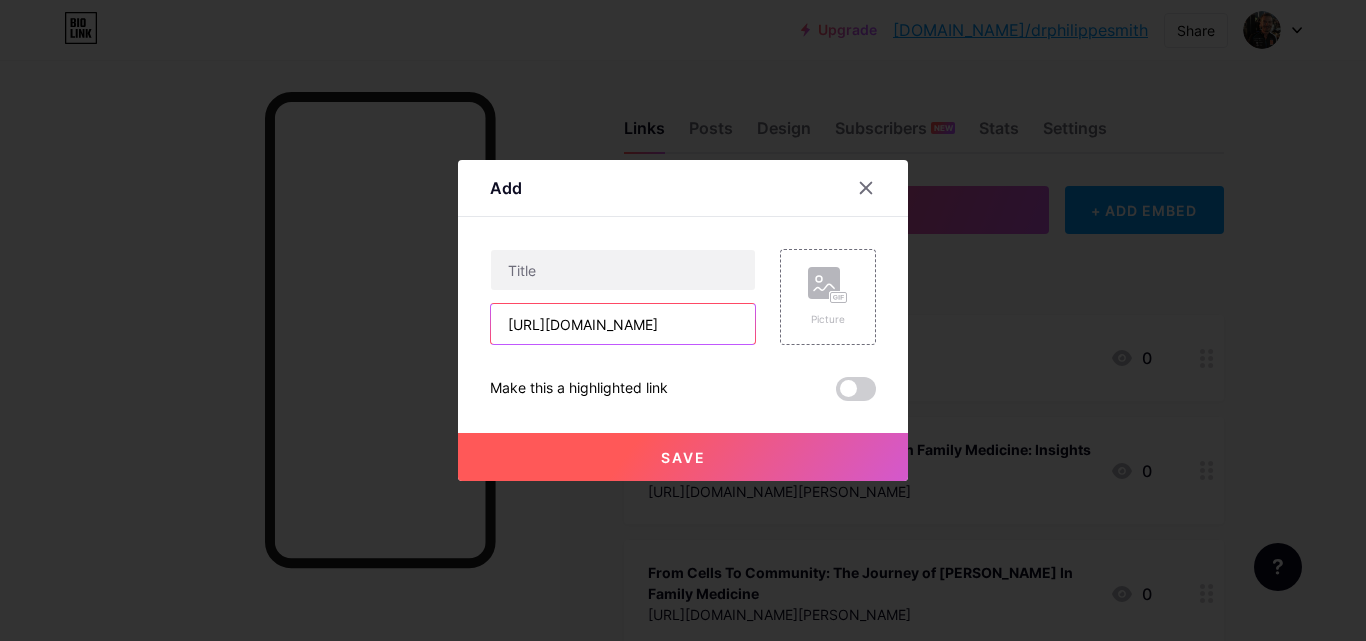 scroll, scrollTop: 0, scrollLeft: 424, axis: horizontal 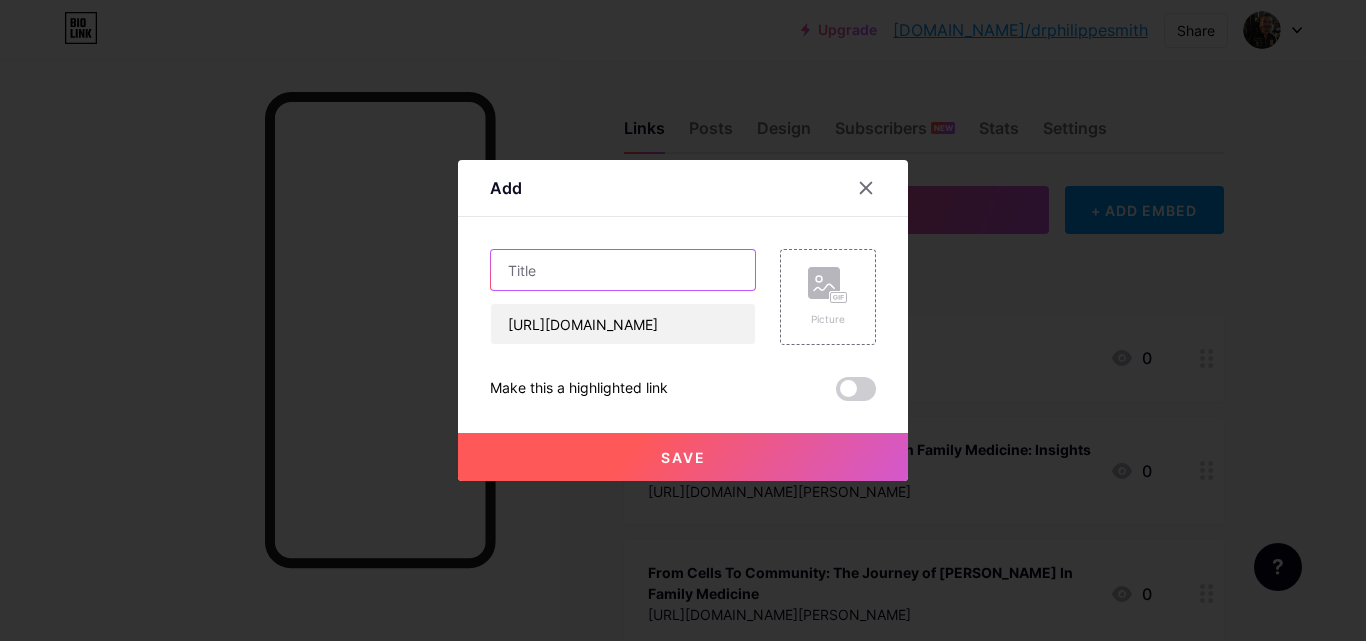 click at bounding box center (623, 270) 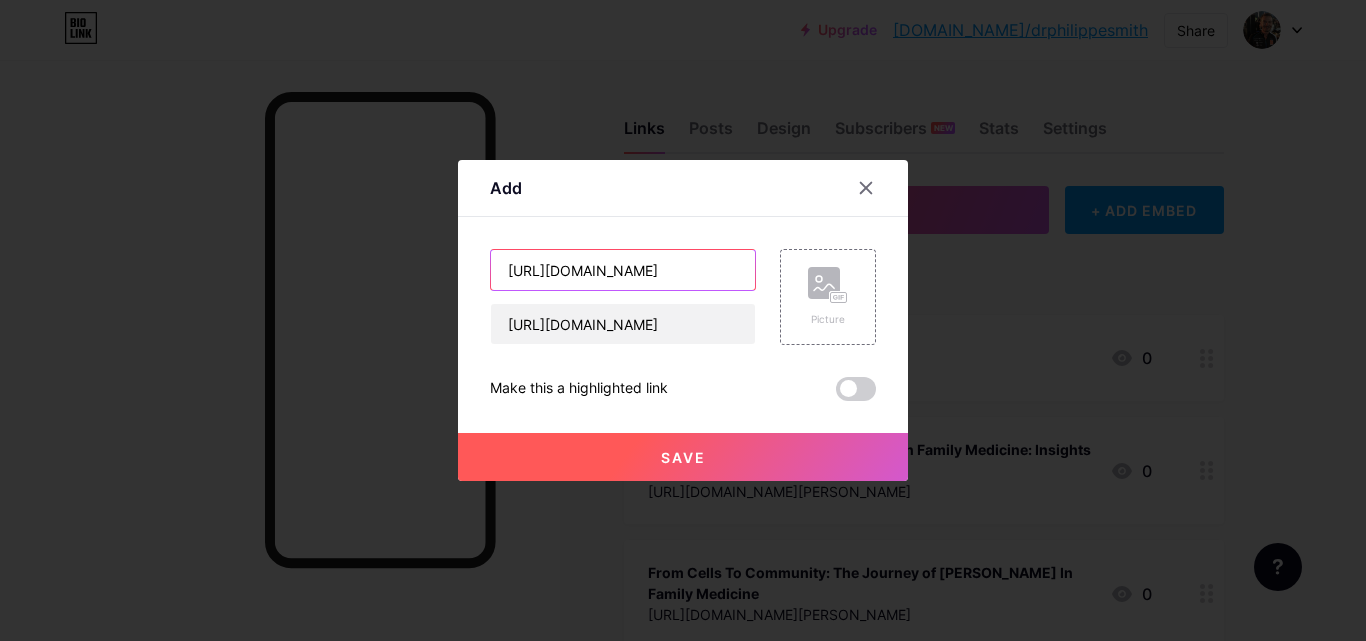 scroll, scrollTop: 0, scrollLeft: 424, axis: horizontal 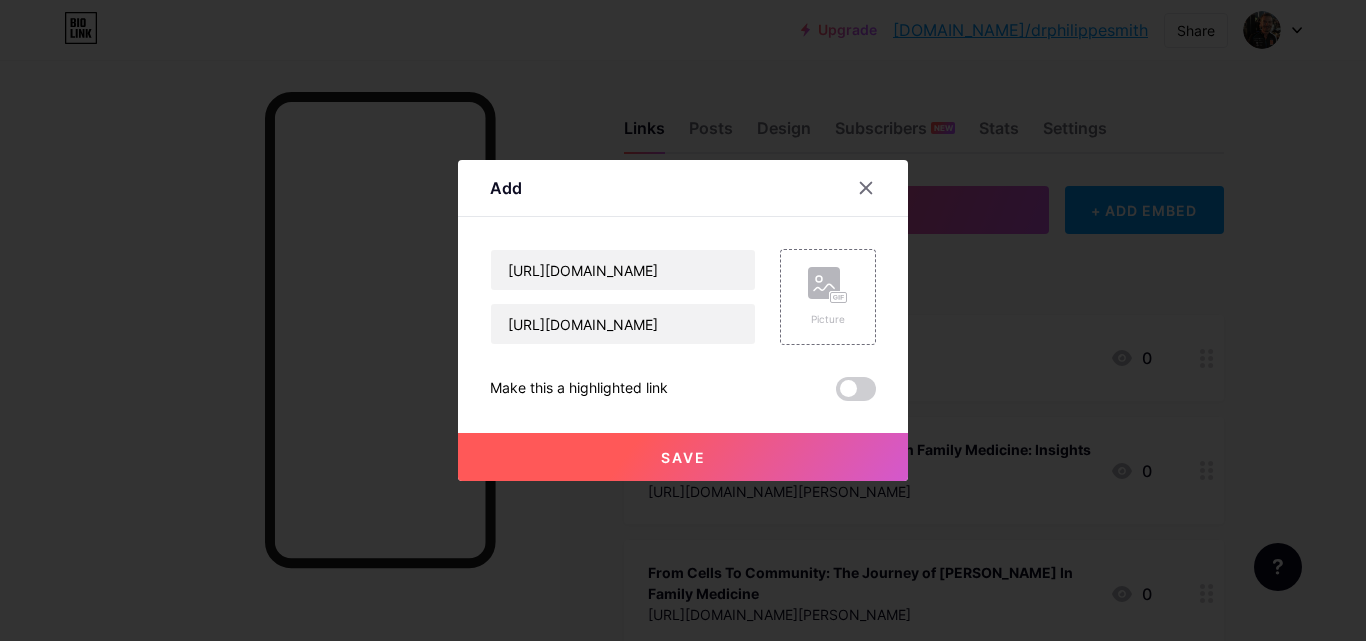 click on "Save" at bounding box center (683, 457) 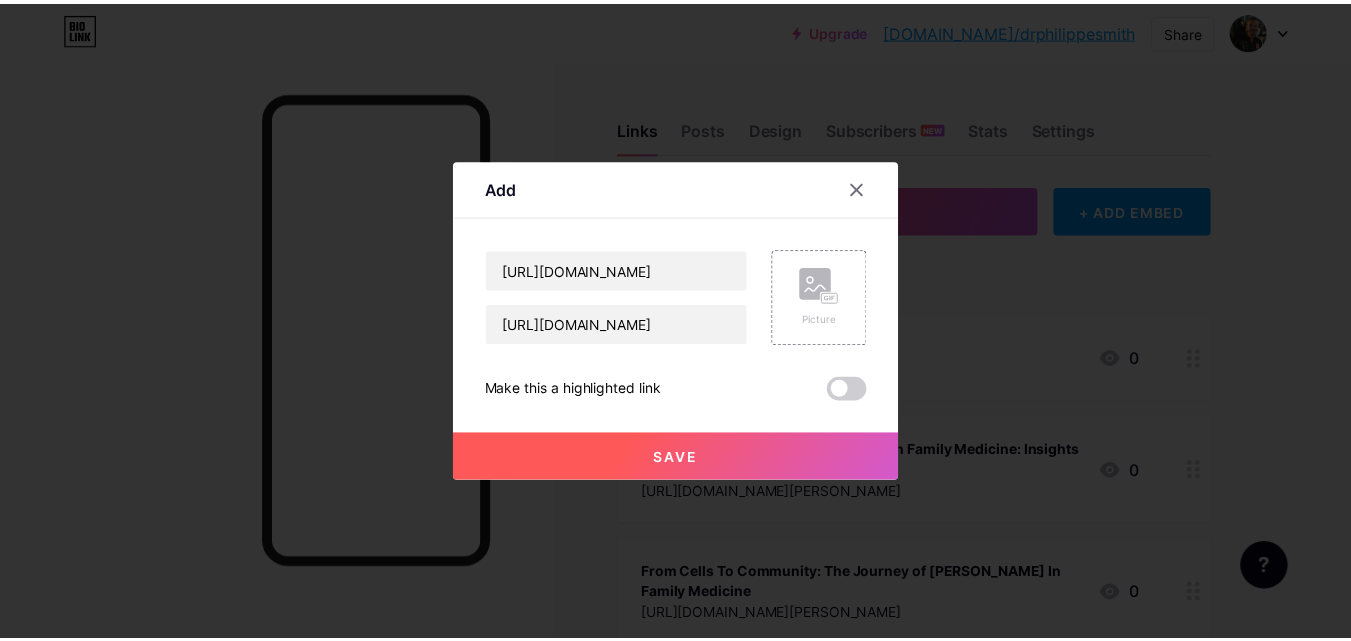 scroll, scrollTop: 0, scrollLeft: 0, axis: both 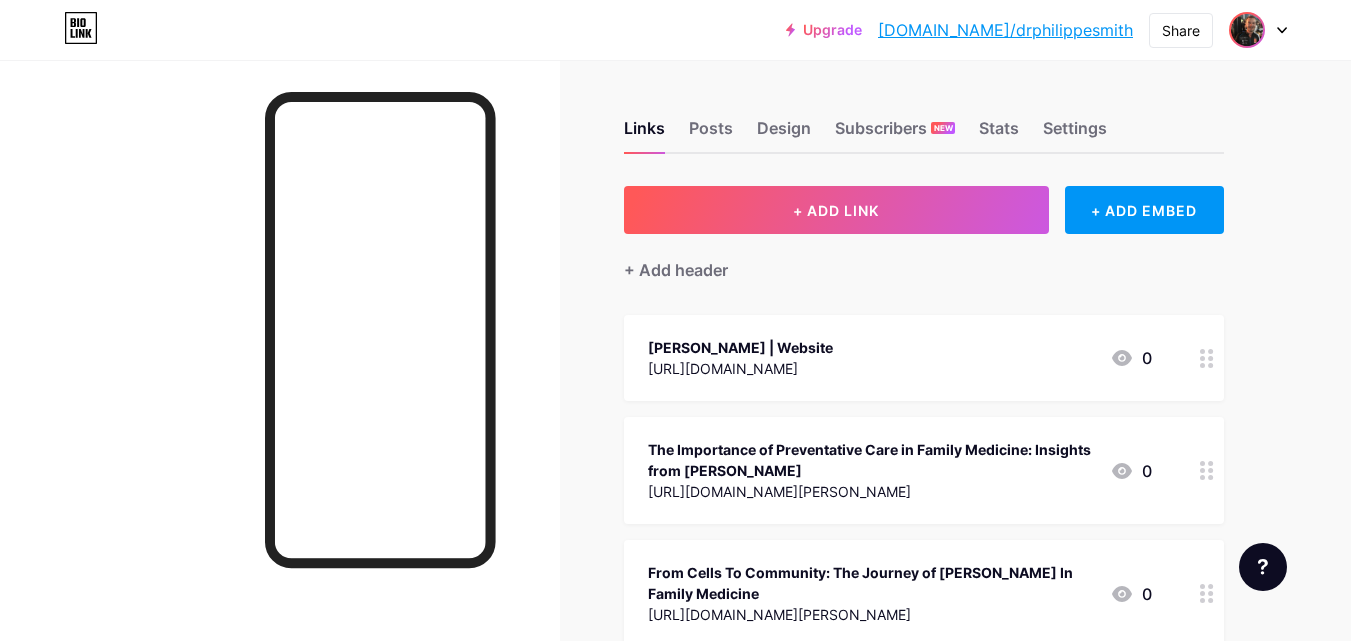 click at bounding box center (1247, 30) 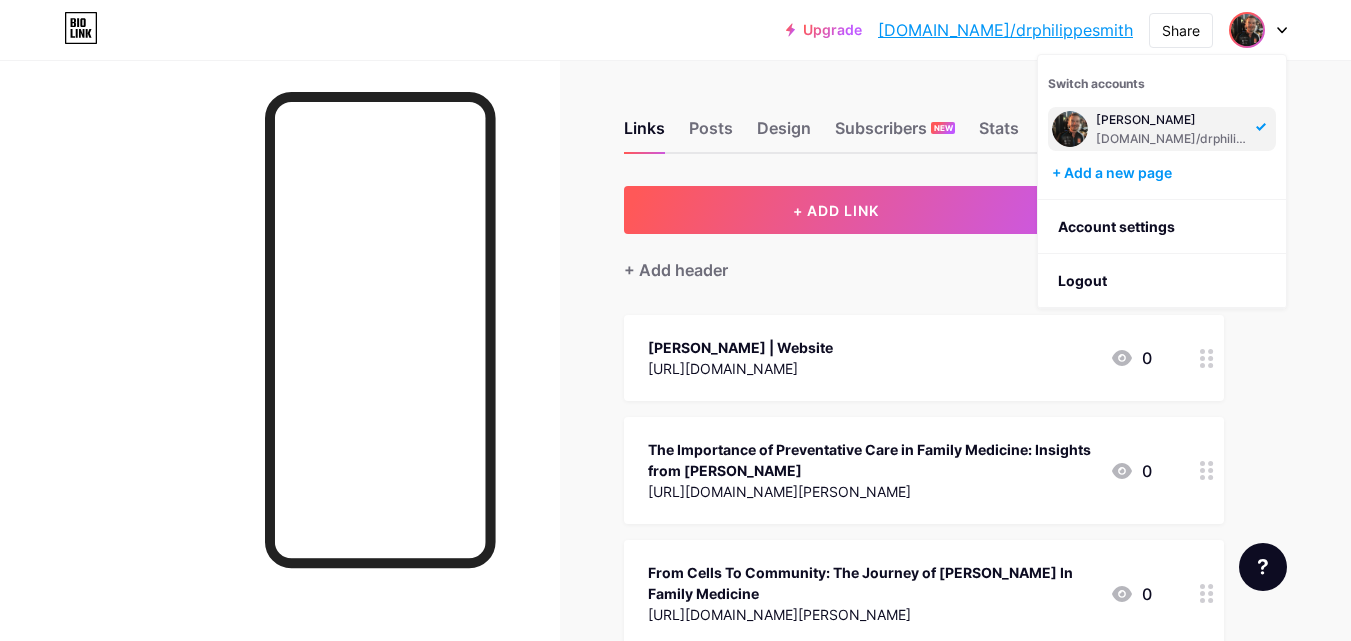 click on "[PERSON_NAME]" at bounding box center (1173, 120) 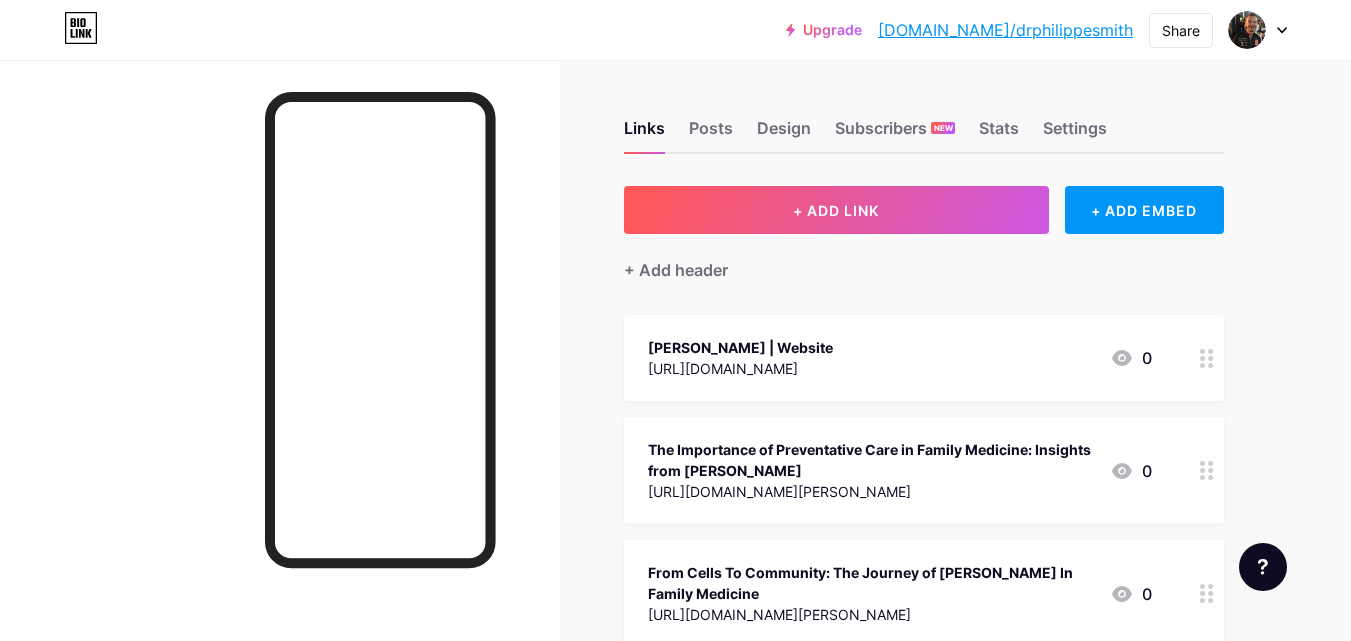 scroll, scrollTop: 0, scrollLeft: 0, axis: both 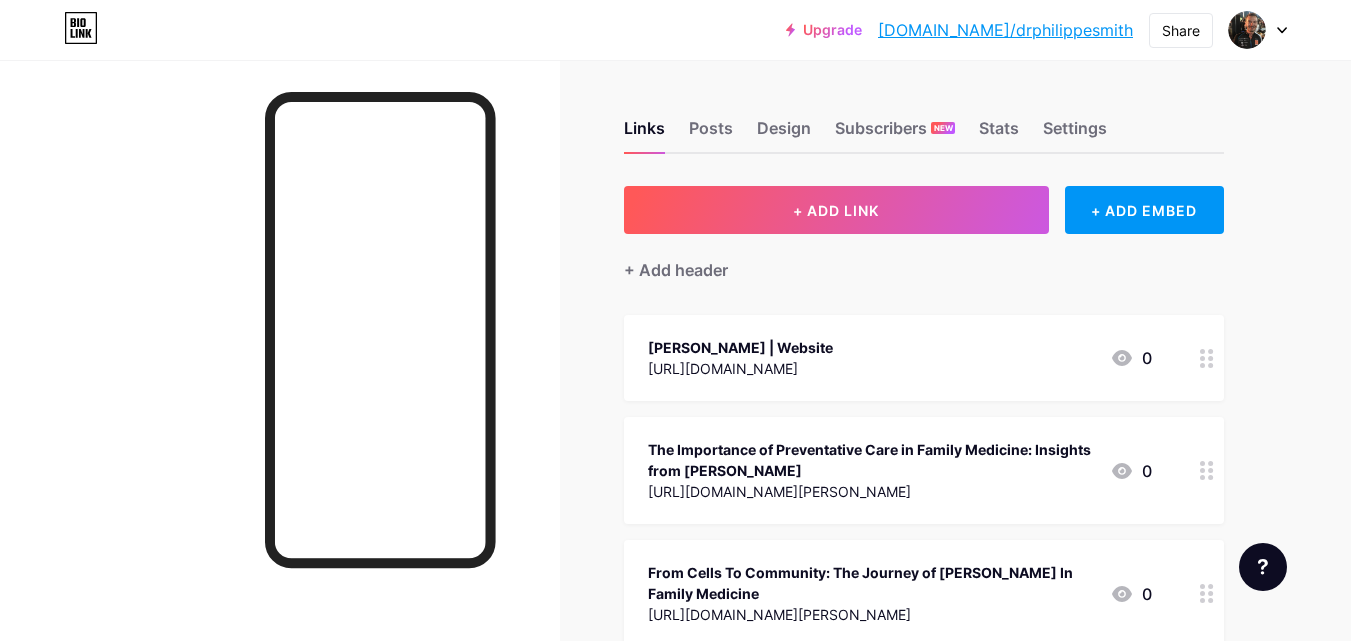 click on "[DOMAIN_NAME]/drphilippesmith" at bounding box center (1005, 30) 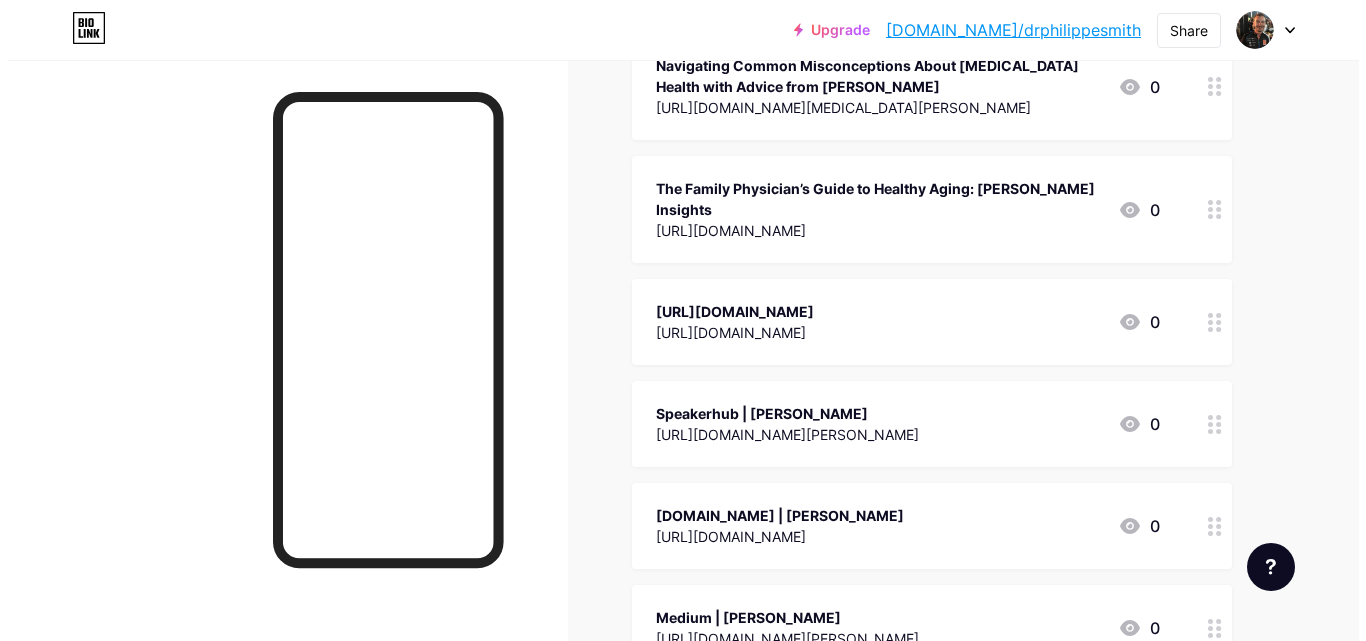 scroll, scrollTop: 1080, scrollLeft: 0, axis: vertical 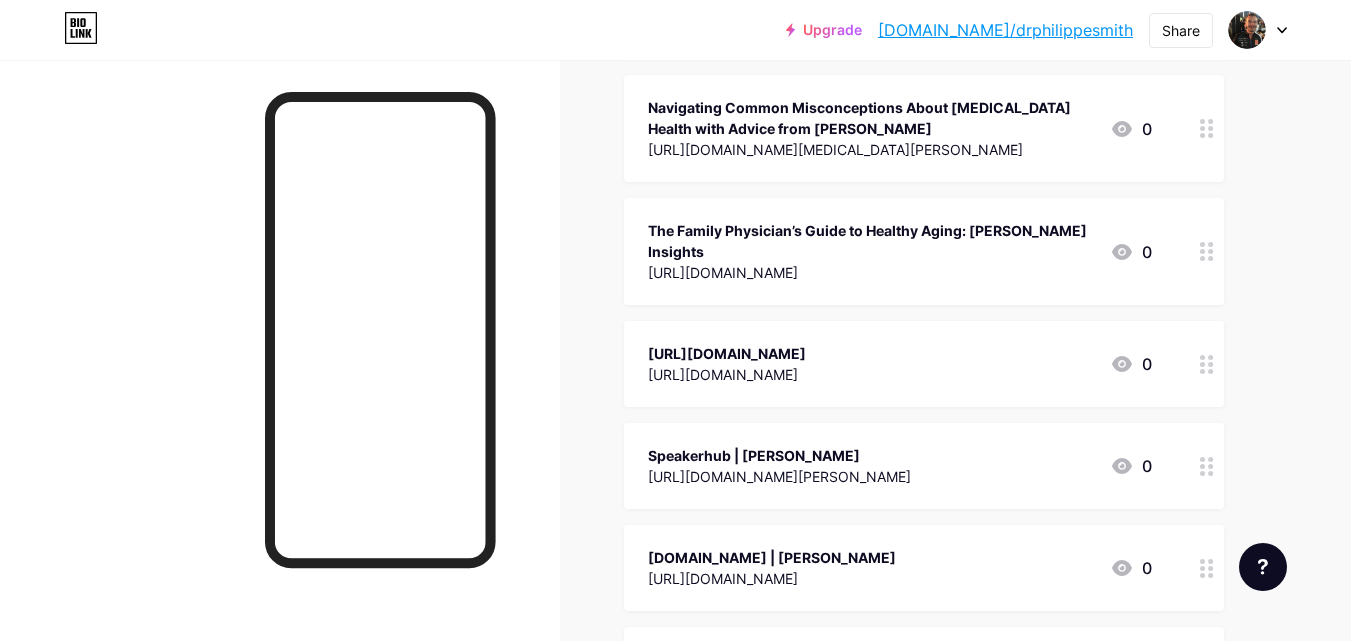 click 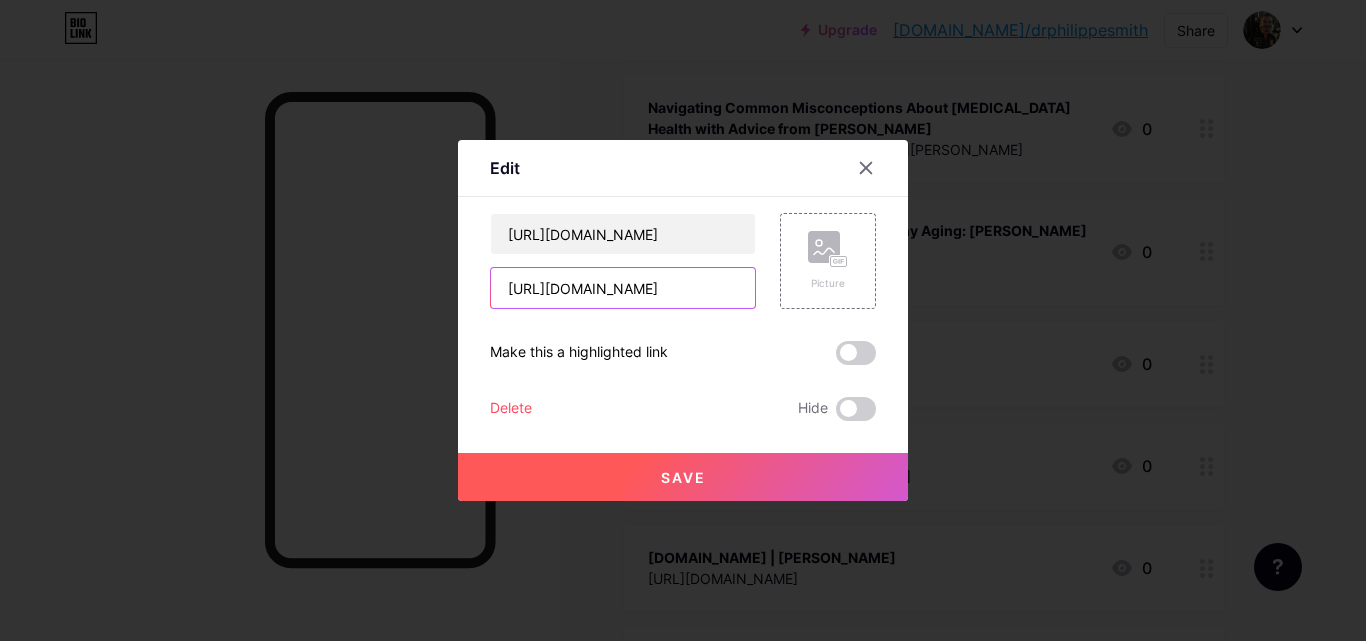 click on "[URL][DOMAIN_NAME]" at bounding box center [623, 288] 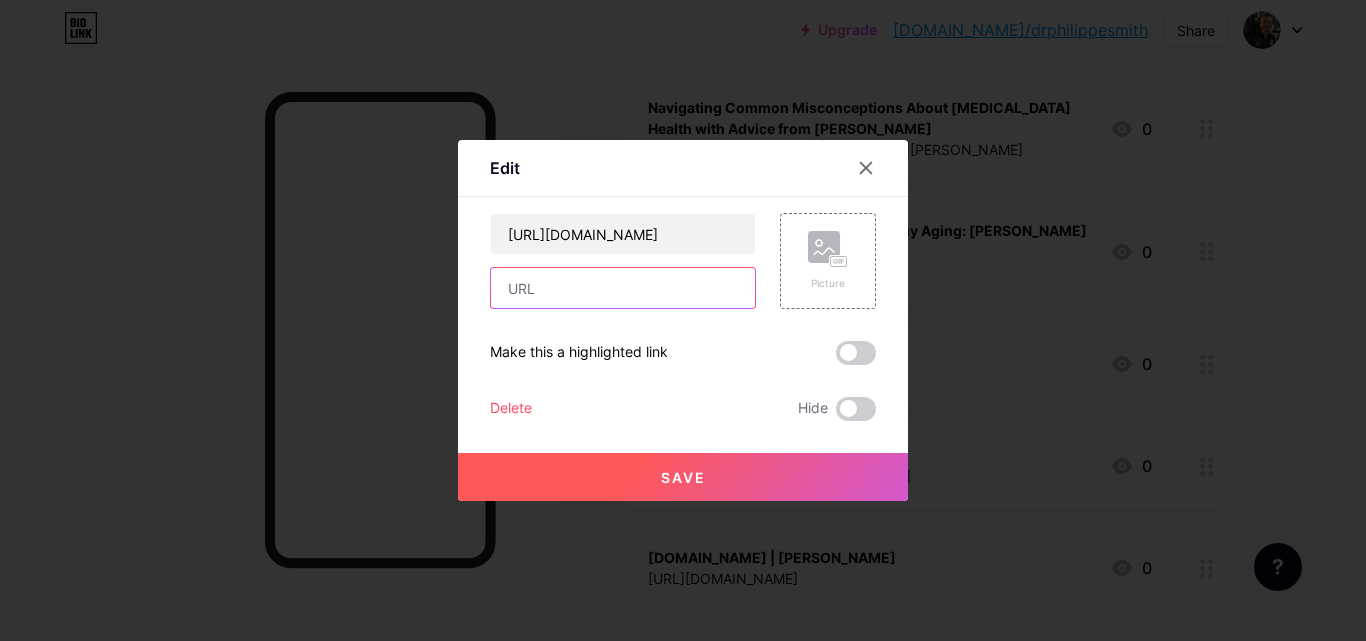 paste on "Dr. Philippe Smith’s Approach to Family Medicine and Healthy Lifestyles" 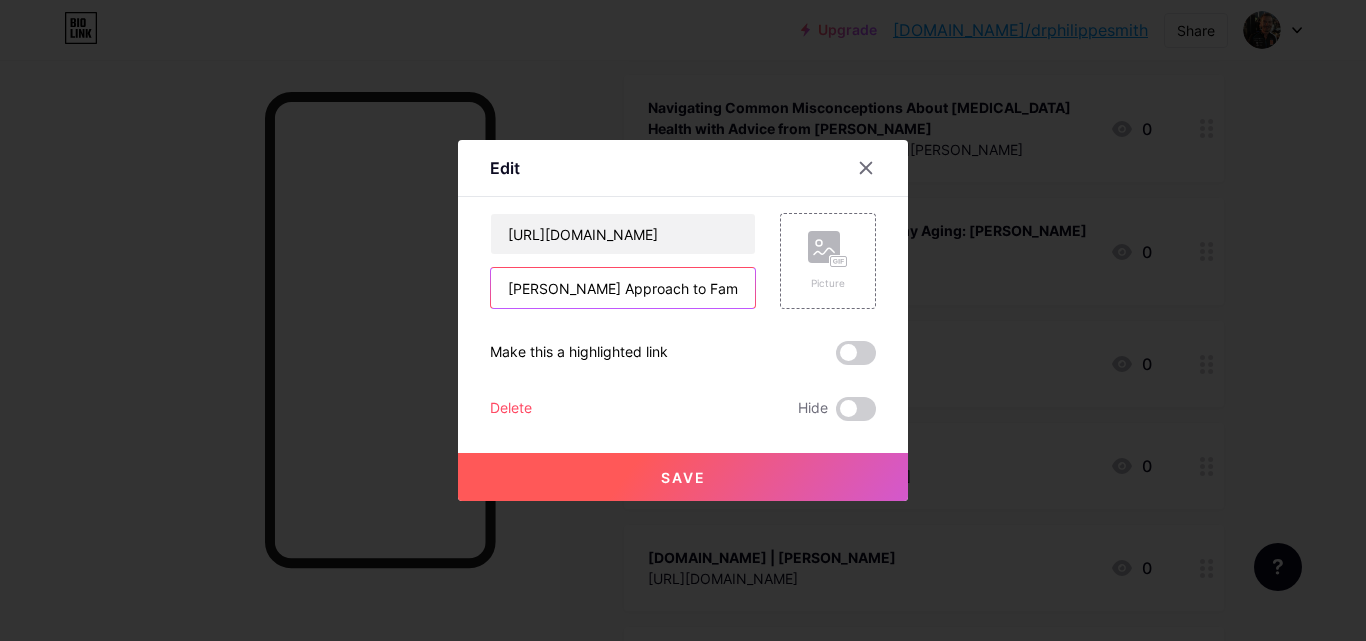 scroll, scrollTop: 0, scrollLeft: 241, axis: horizontal 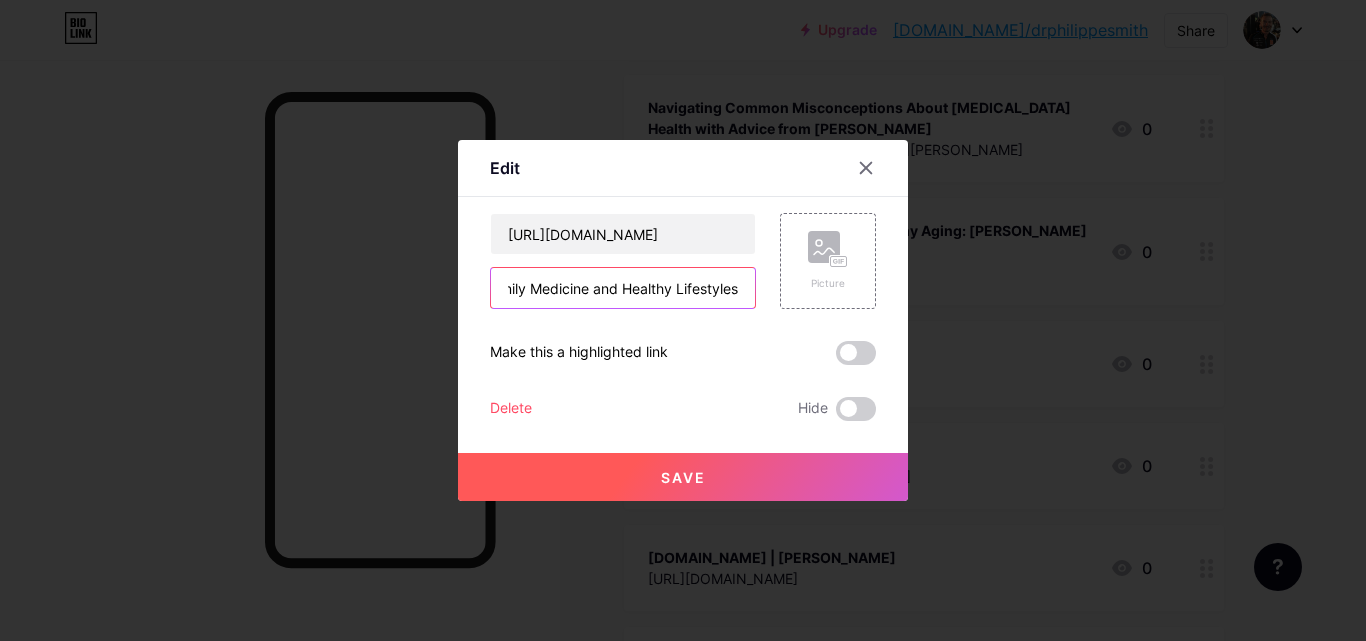 type on "Dr. Philippe Smith’s Approach to Family Medicine and Healthy Lifestyles" 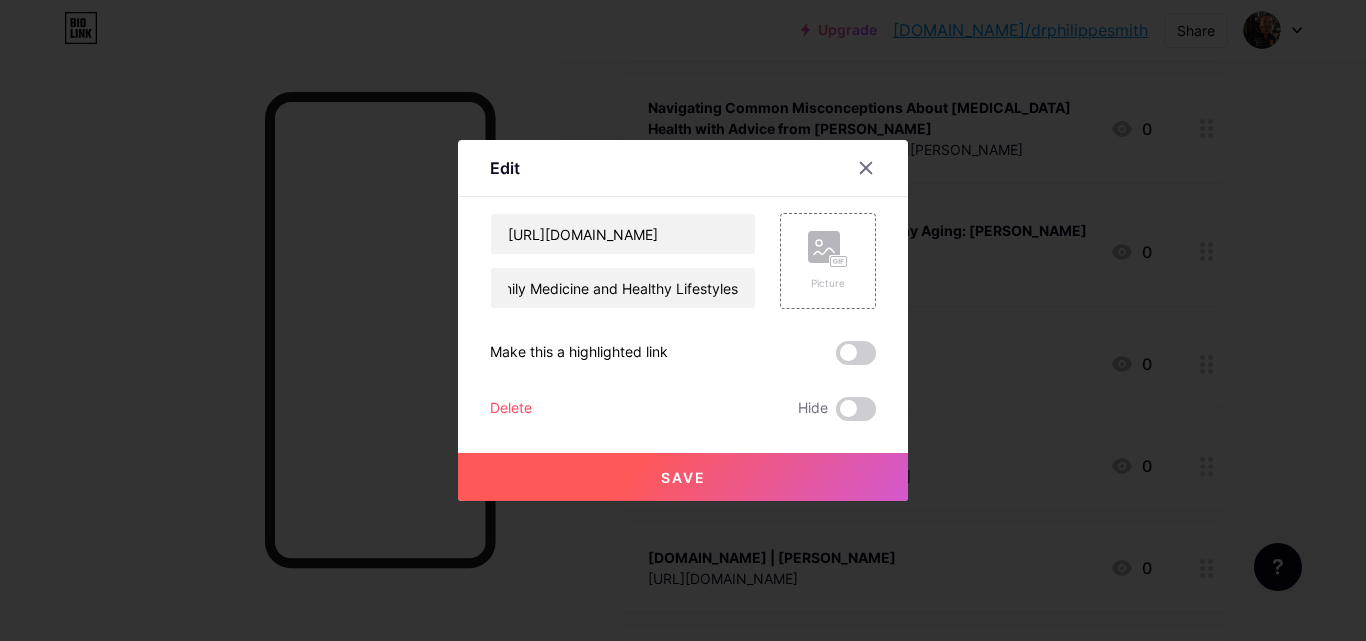 click on "Save" at bounding box center [683, 477] 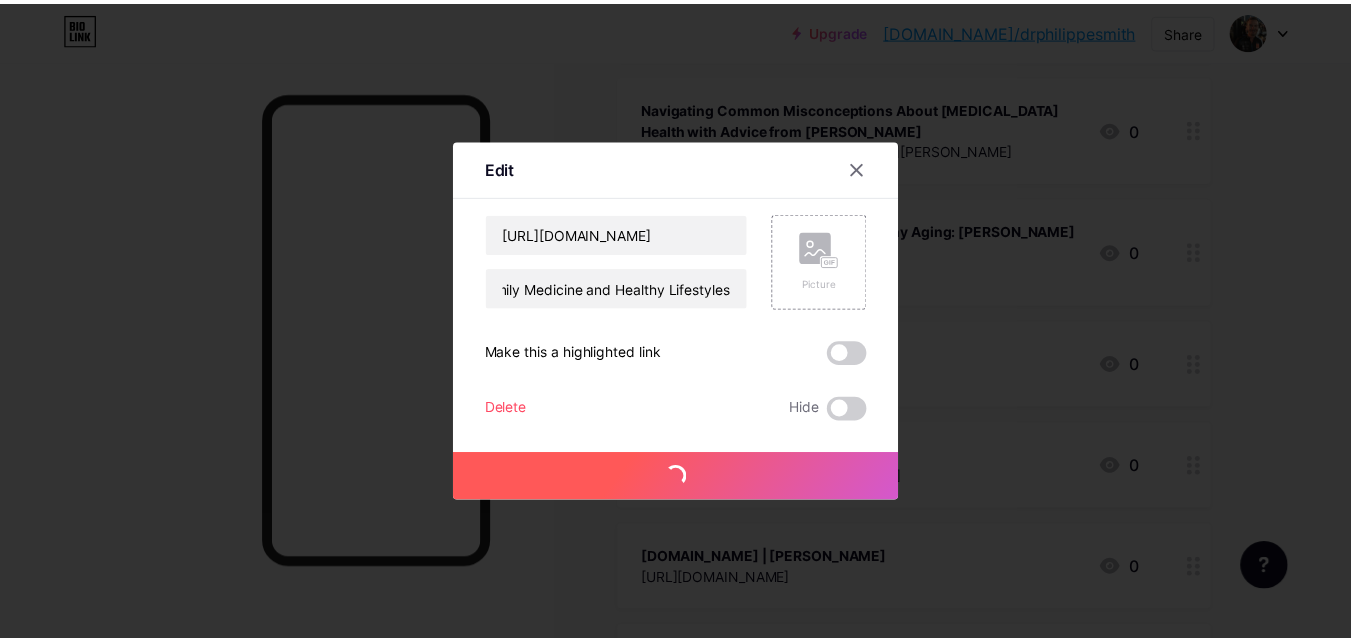 scroll, scrollTop: 0, scrollLeft: 0, axis: both 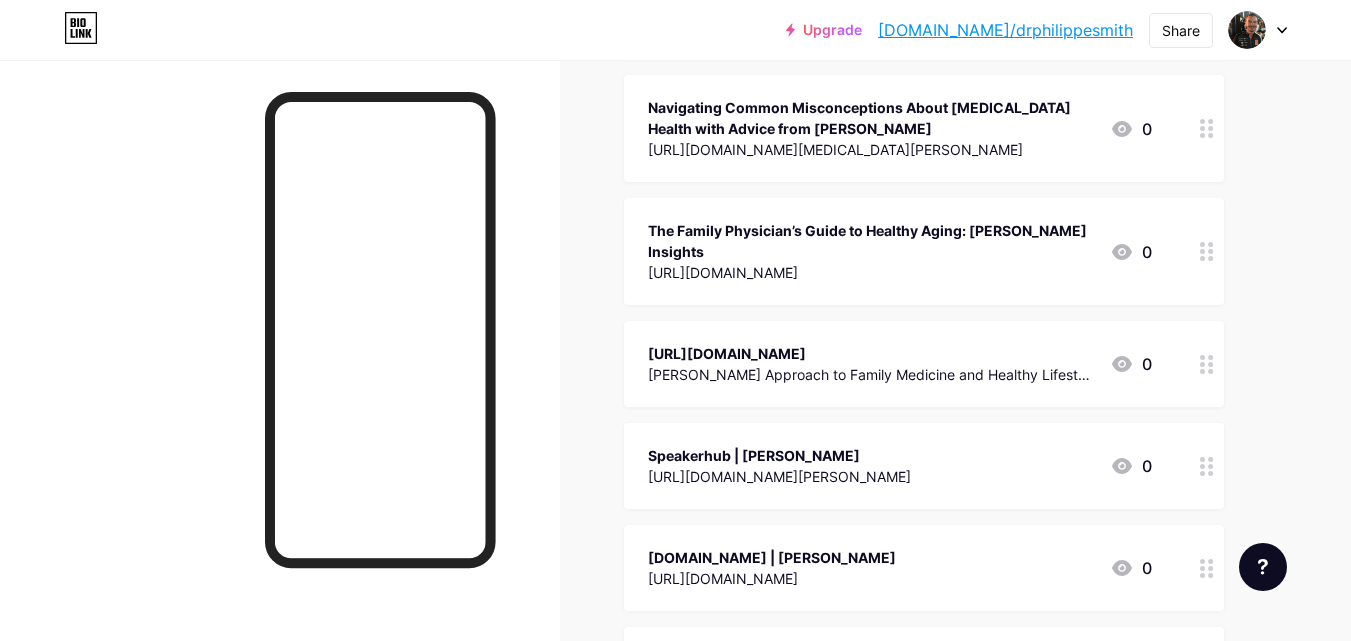 click at bounding box center [1207, 364] 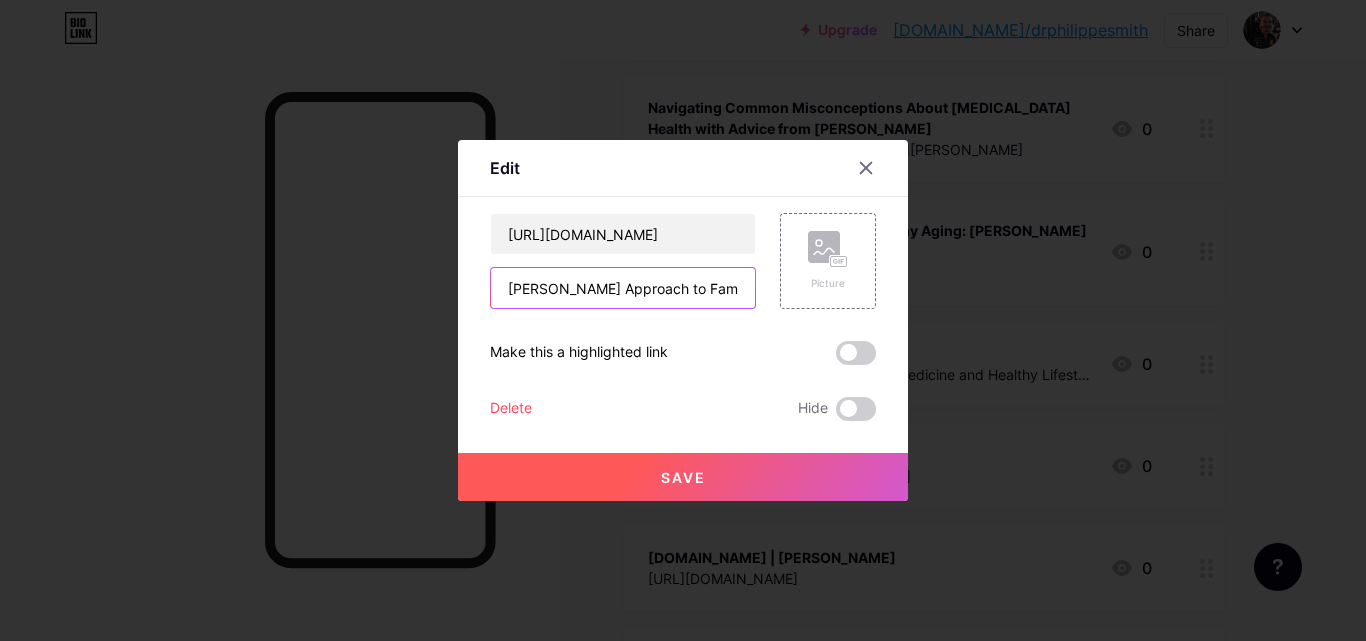 click on "[PERSON_NAME] Approach to Family Medicine and Healthy Lifestyles" at bounding box center [623, 288] 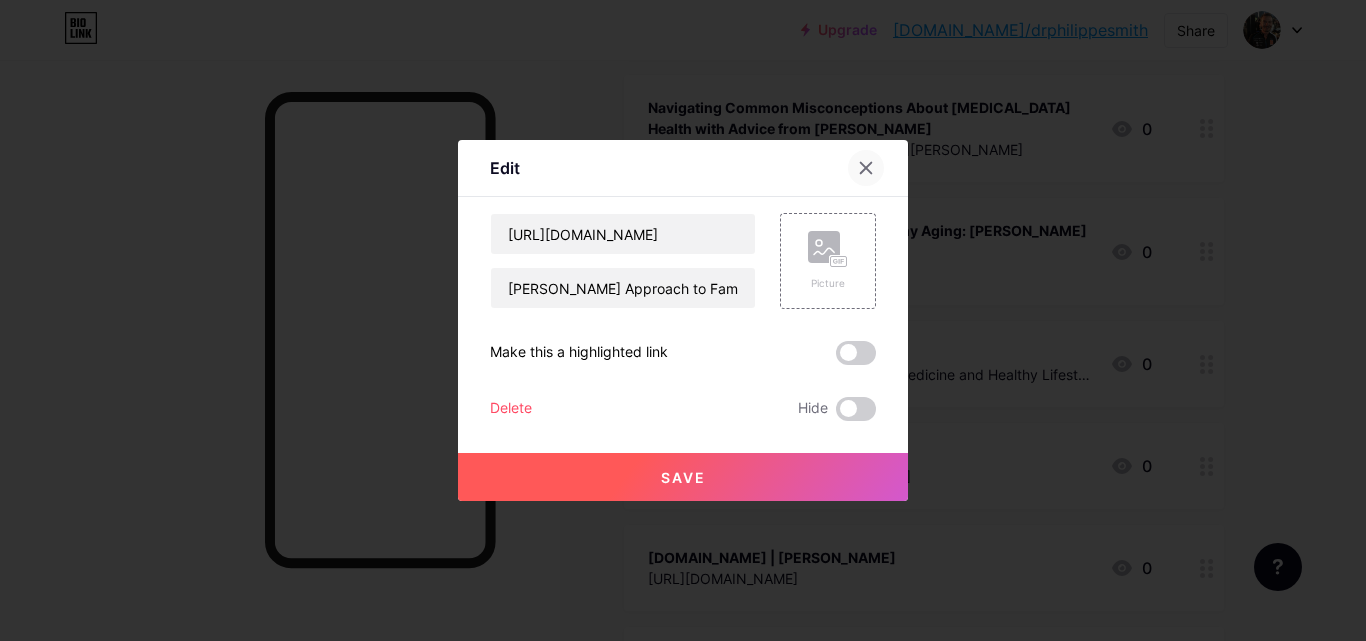 click at bounding box center [866, 168] 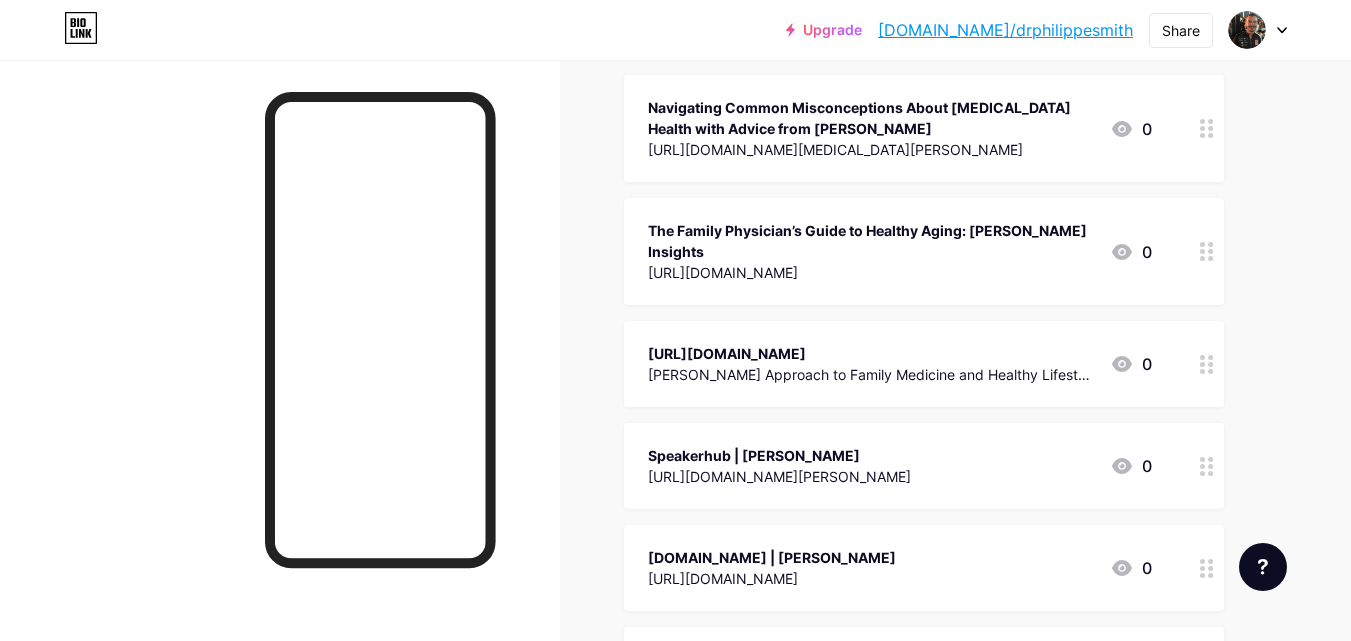 click 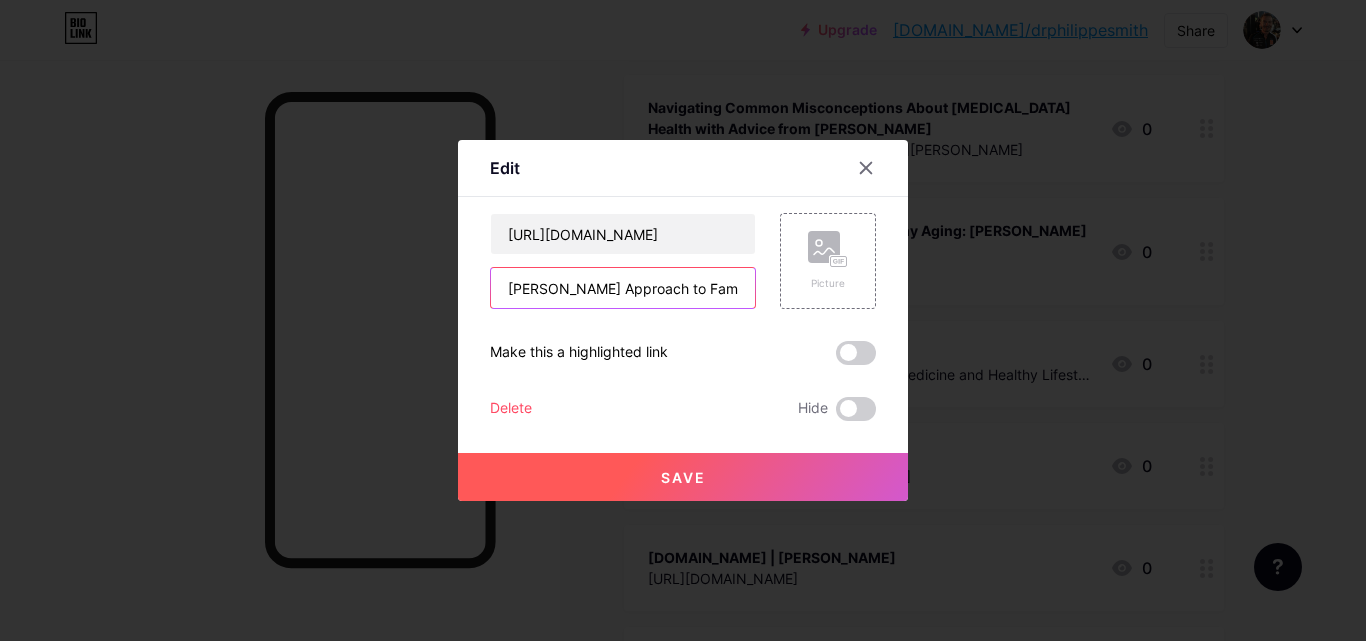 click on "Dr. Philippe Smith’s Approach to Family Medicine and Healthy Lifestyles" at bounding box center (623, 288) 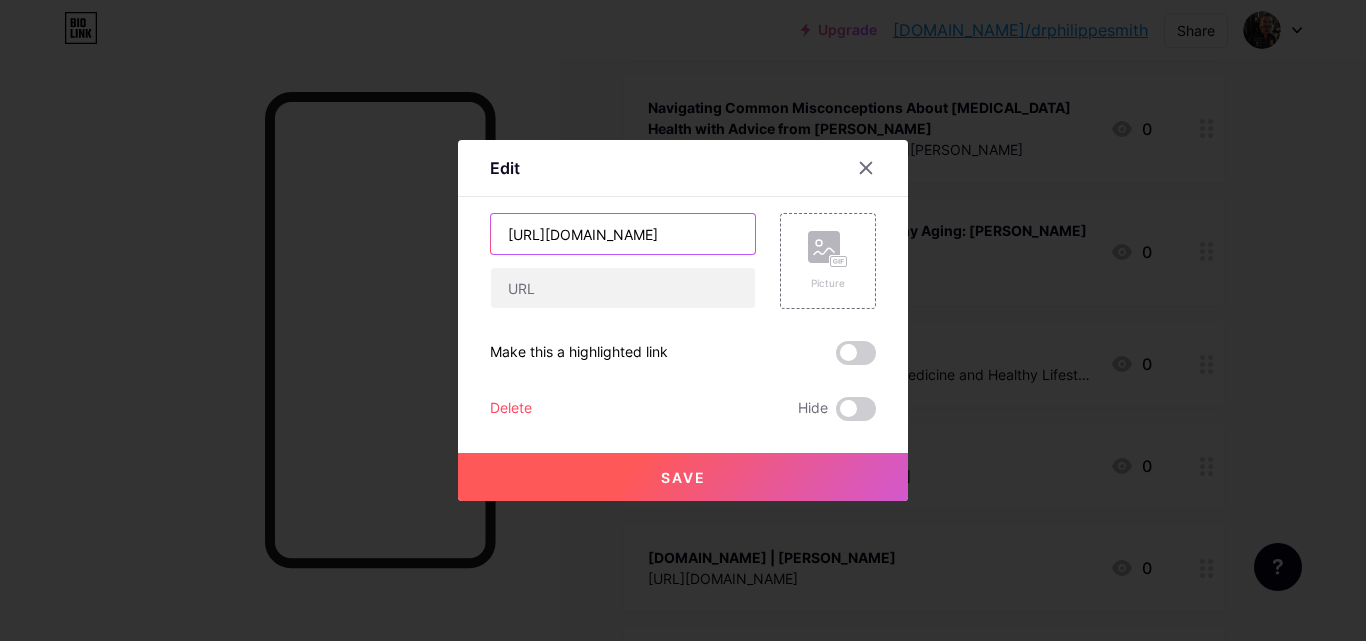 click on "[URL][DOMAIN_NAME]" at bounding box center (623, 234) 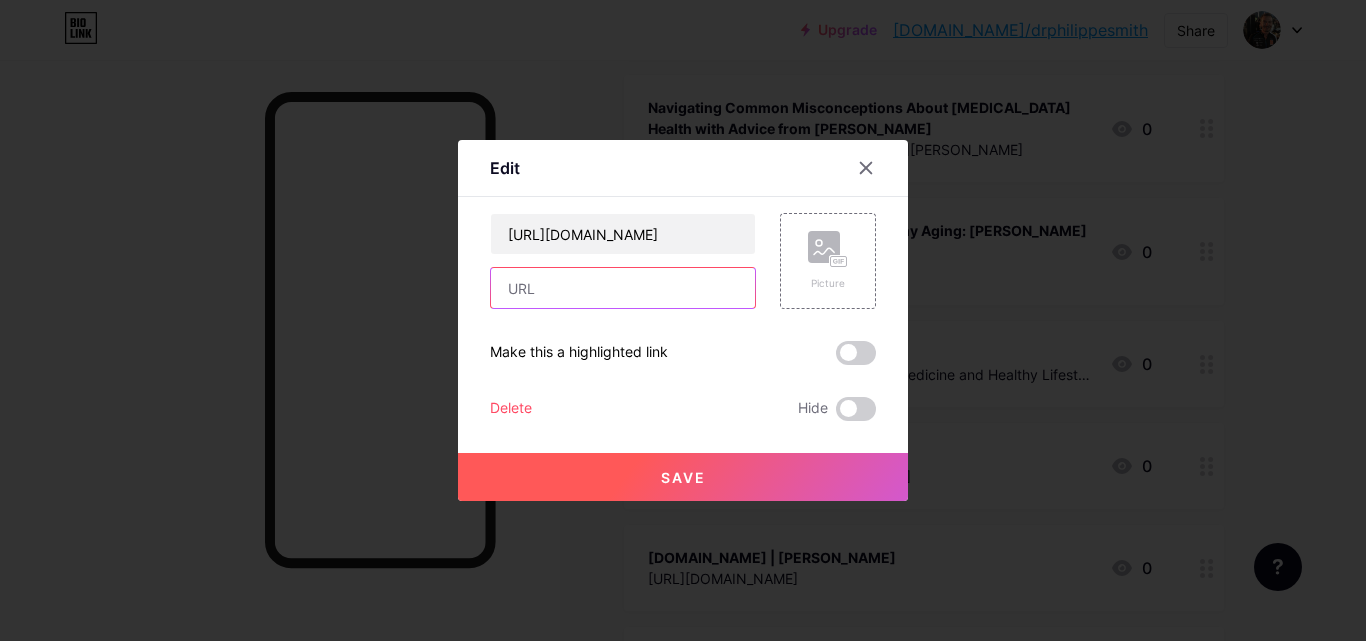 click at bounding box center (623, 288) 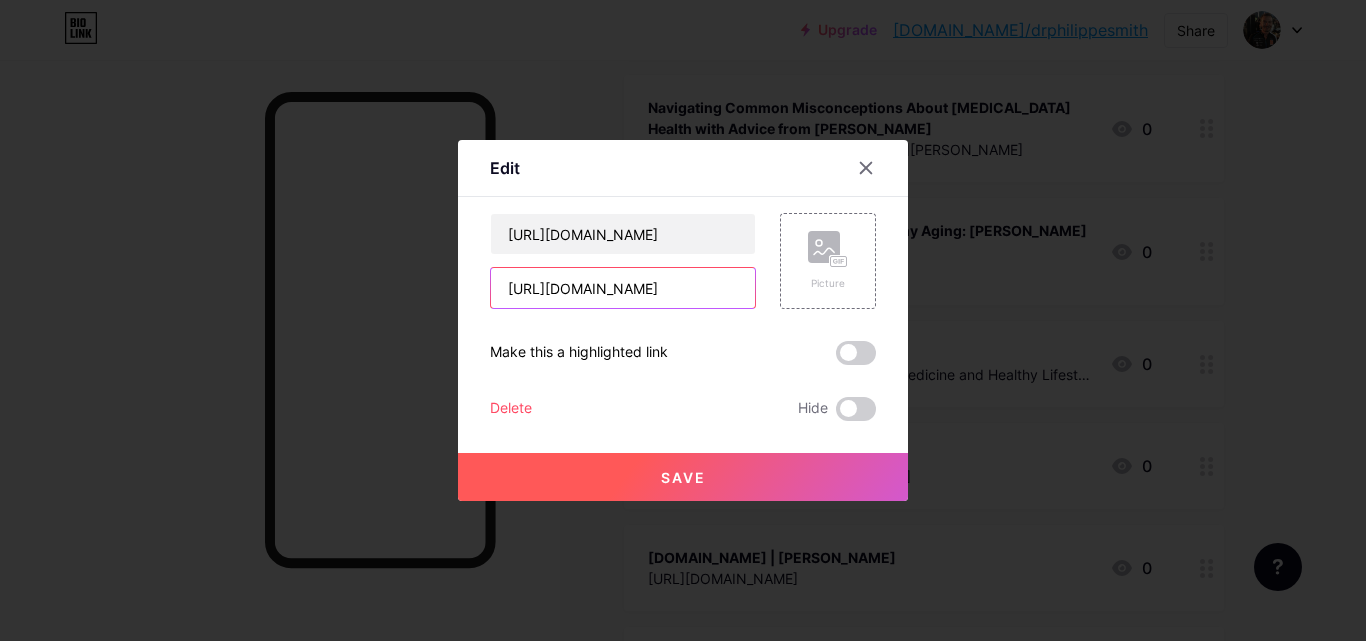 scroll, scrollTop: 0, scrollLeft: 424, axis: horizontal 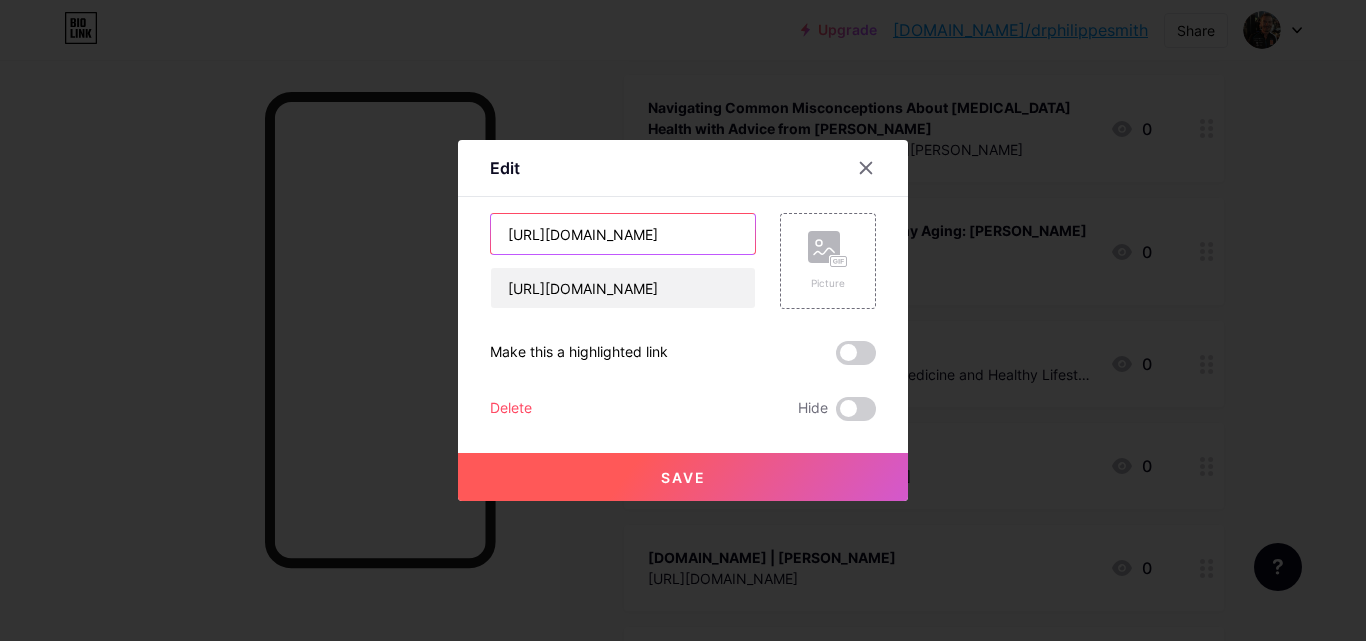 click on "[URL][DOMAIN_NAME]" at bounding box center [623, 234] 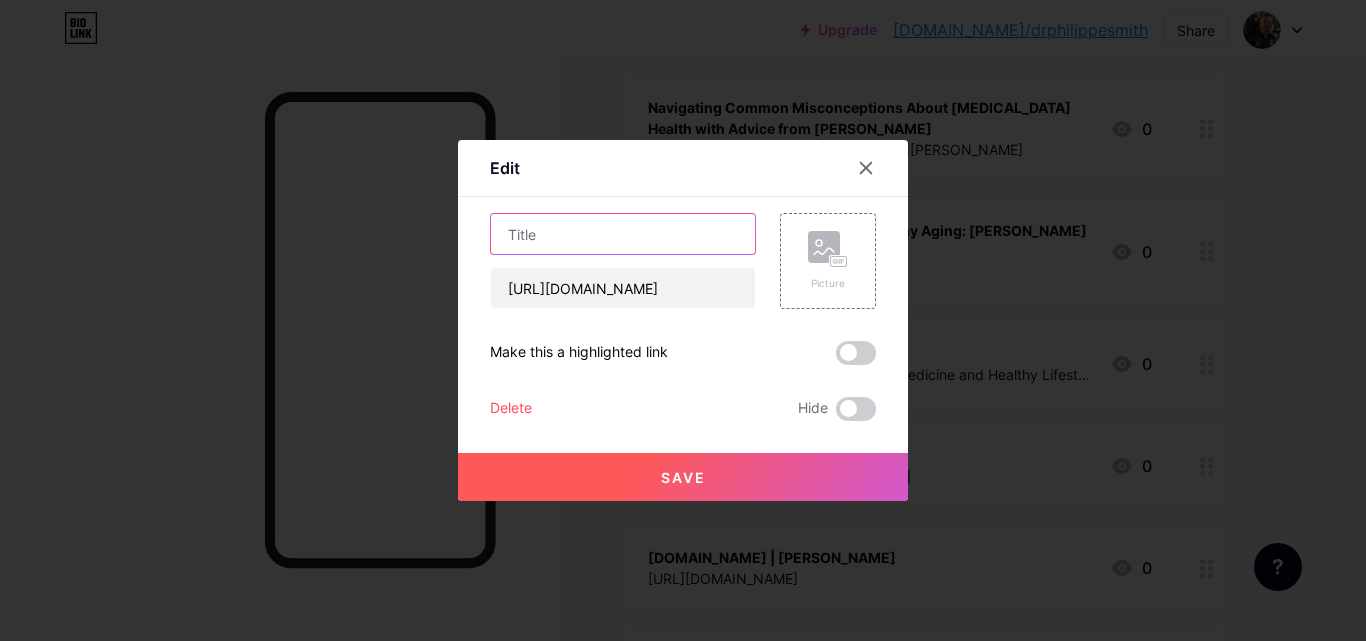 paste on "Dr. Philippe Smith’s Approach to Family Medicine and Healthy Lifestyles" 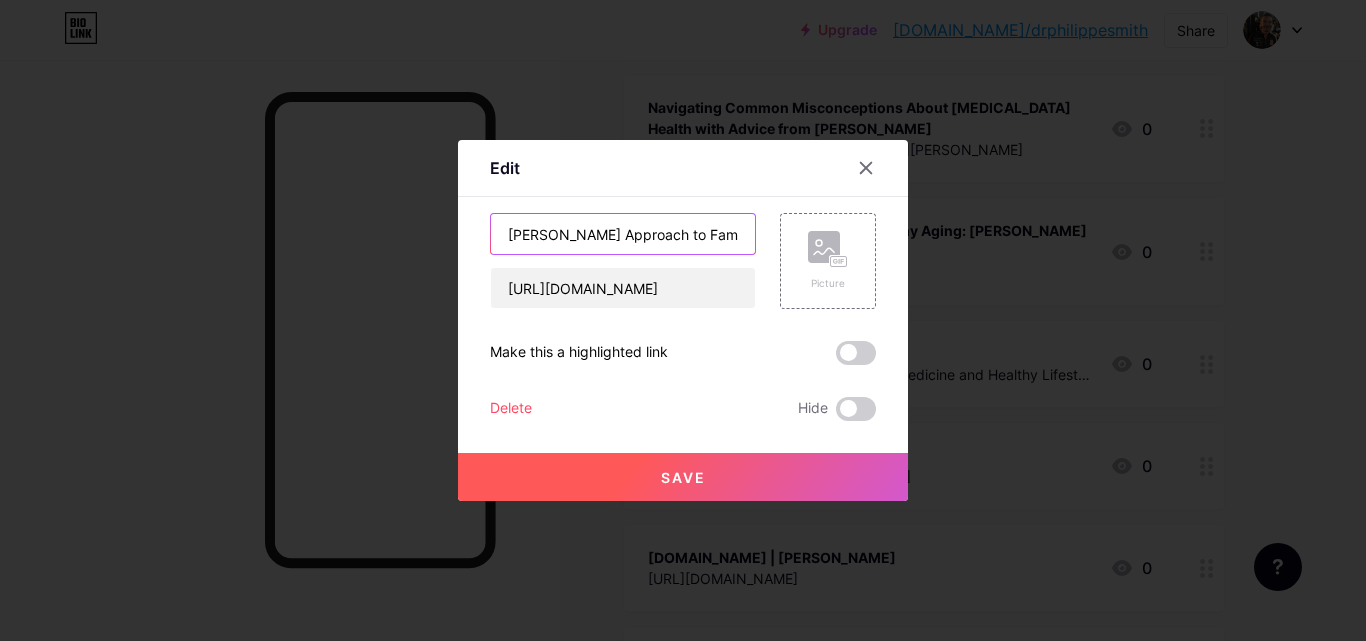scroll, scrollTop: 0, scrollLeft: 241, axis: horizontal 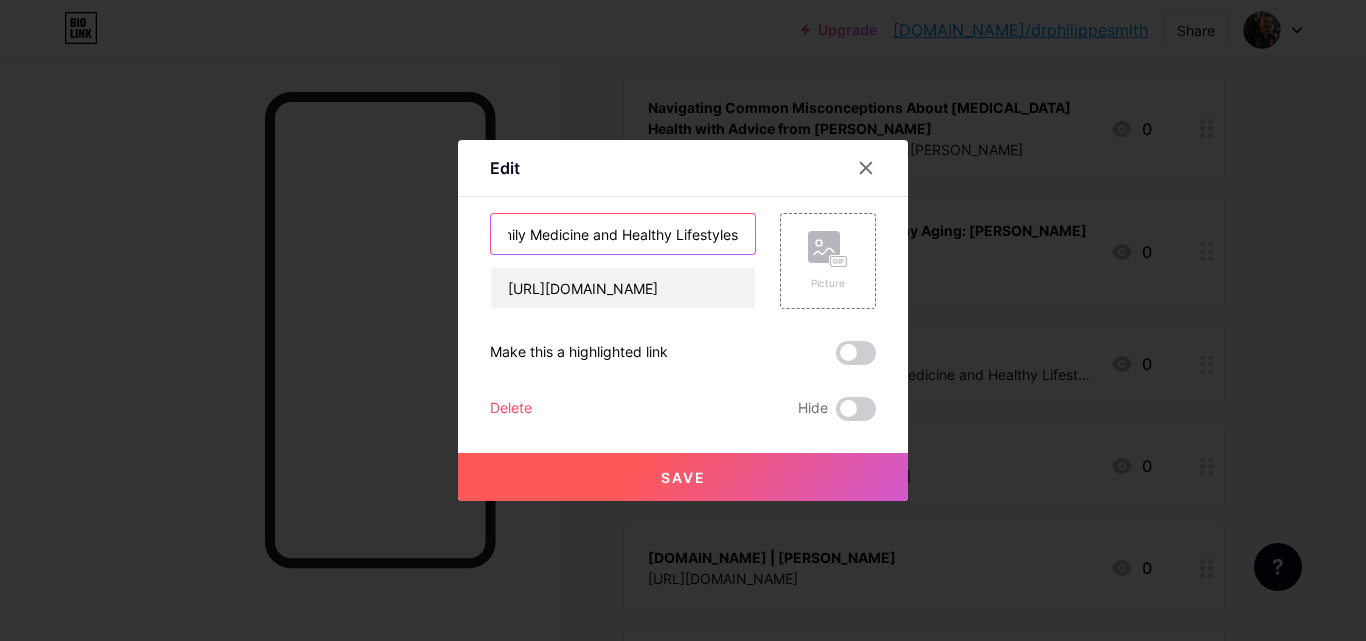 type on "Dr. Philippe Smith’s Approach to Family Medicine and Healthy Lifestyles" 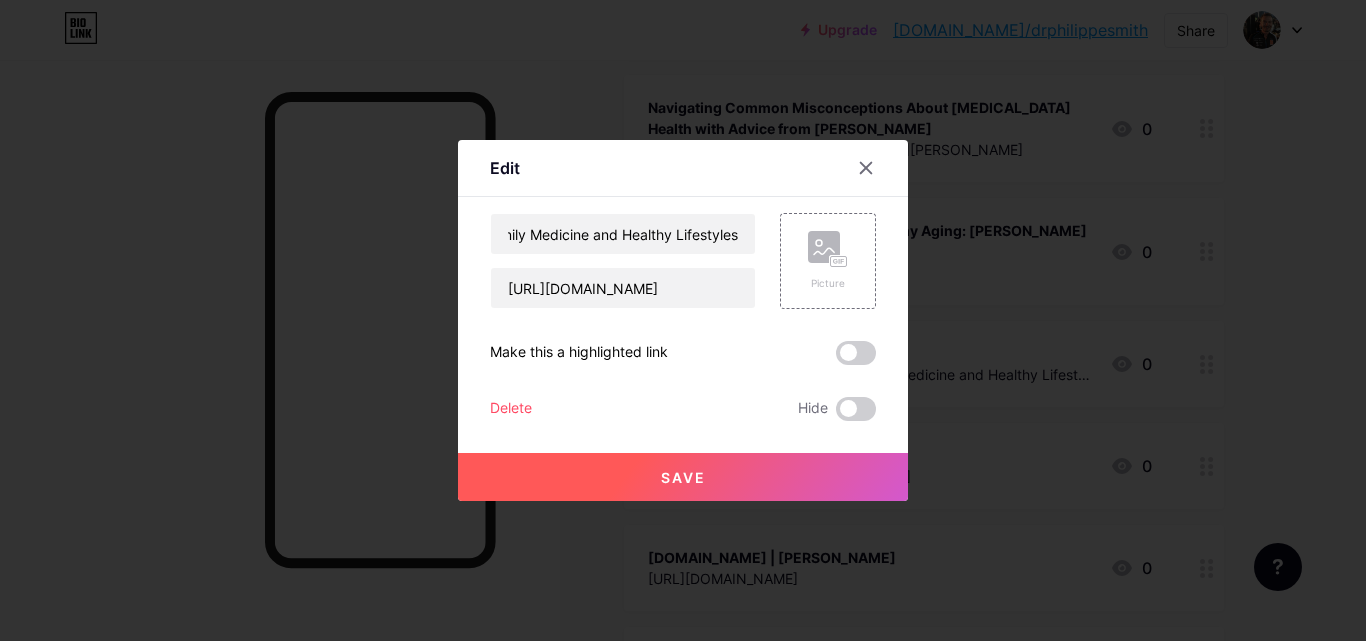 click on "Save" at bounding box center (683, 477) 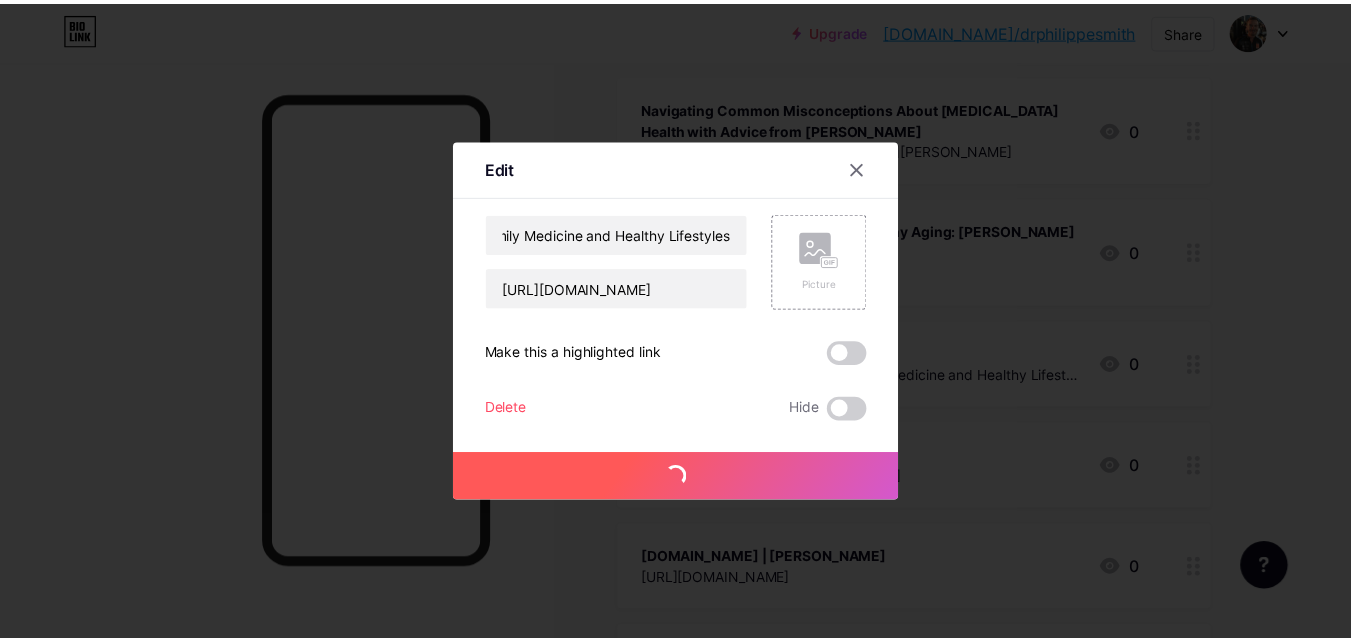 scroll, scrollTop: 0, scrollLeft: 0, axis: both 